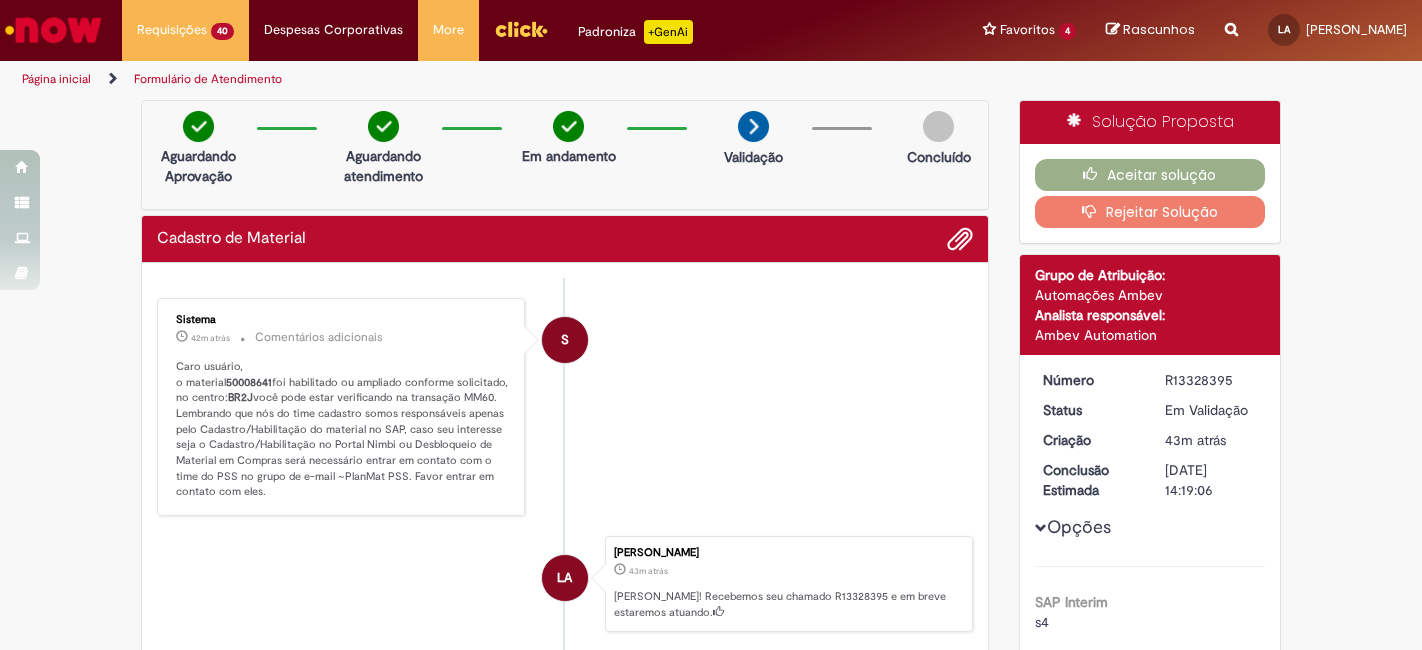 scroll, scrollTop: 0, scrollLeft: 0, axis: both 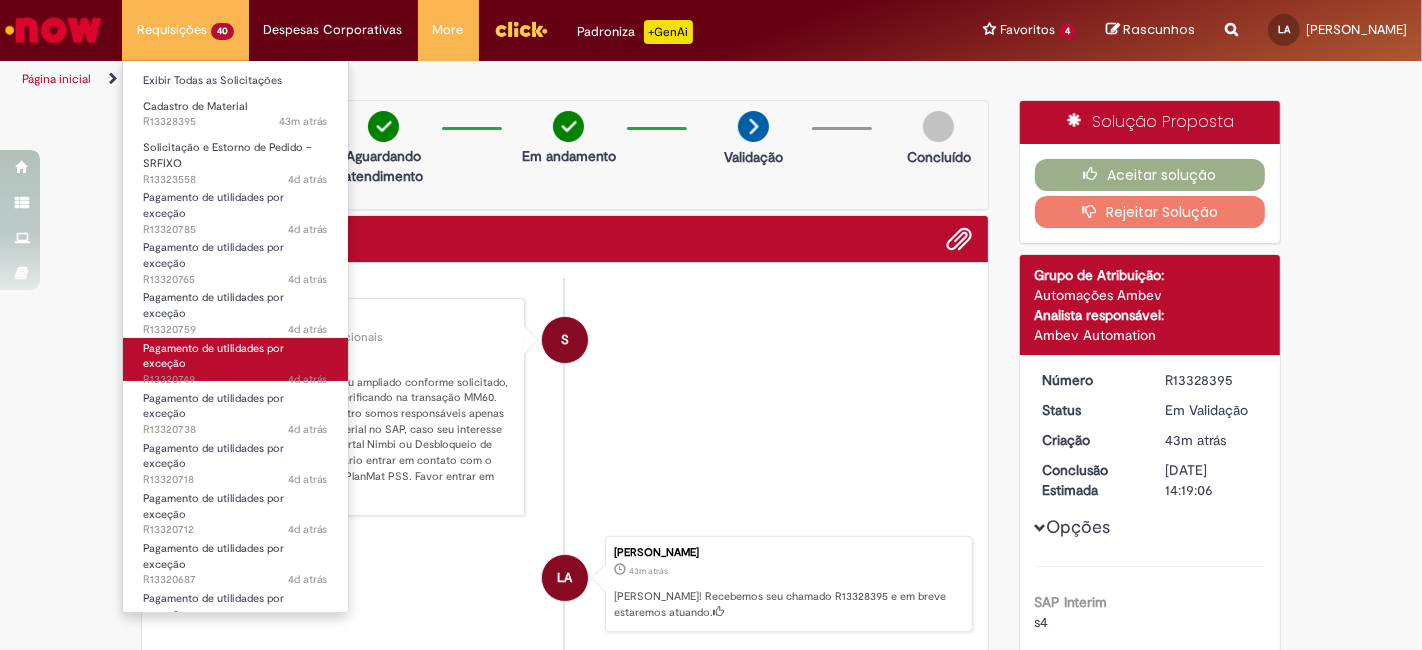 click on "Pagamento de utilidades por exceção" at bounding box center (213, 356) 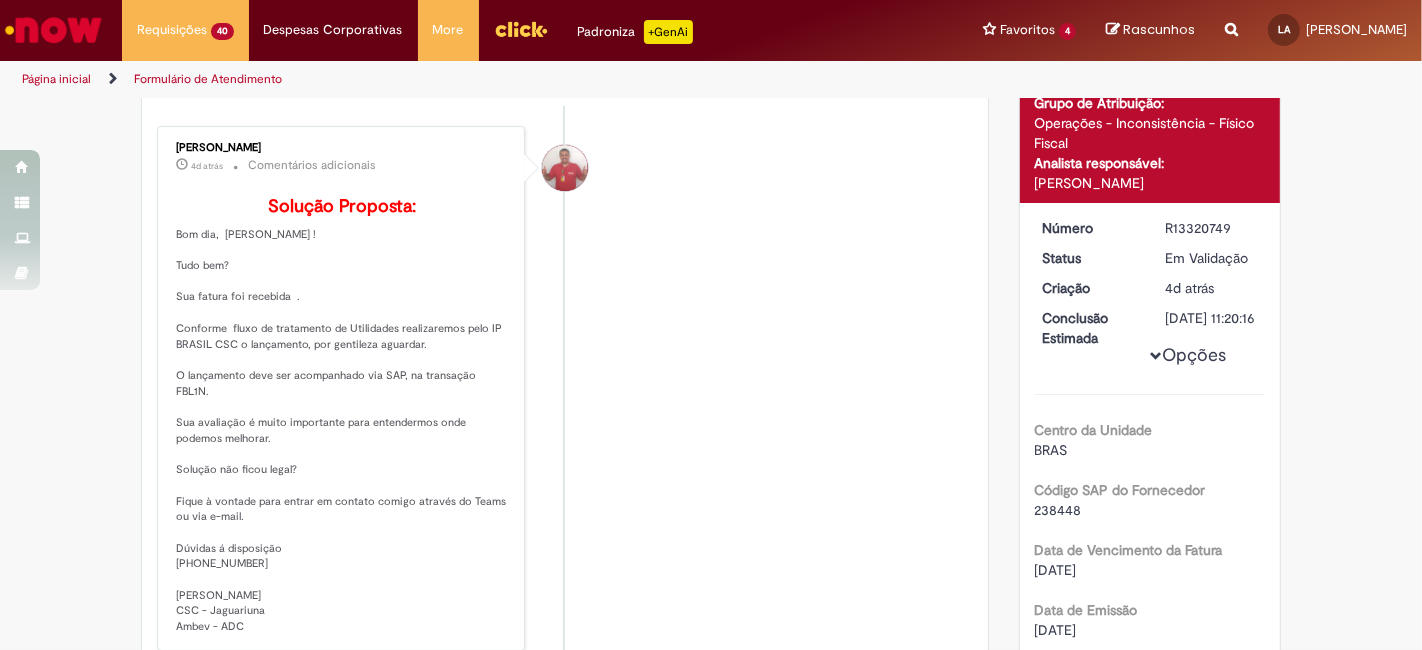 scroll, scrollTop: 0, scrollLeft: 0, axis: both 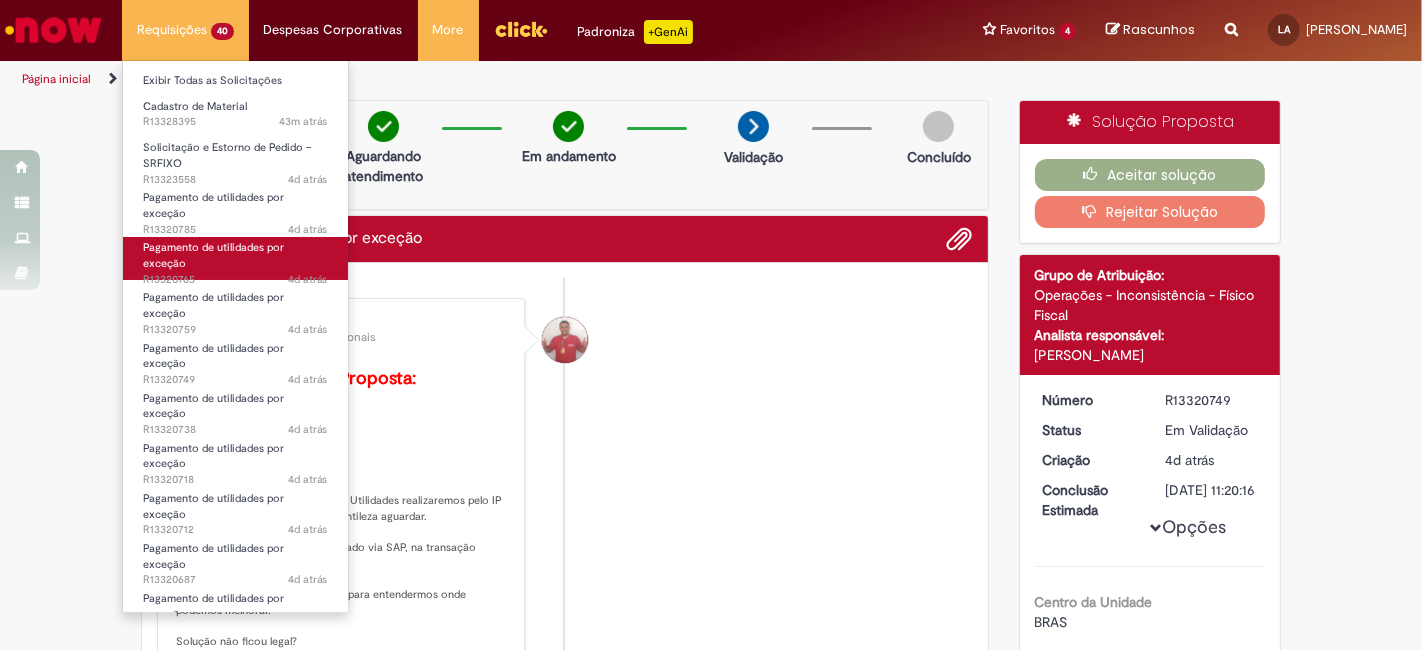 click on "Pagamento de utilidades por exceção" at bounding box center [213, 255] 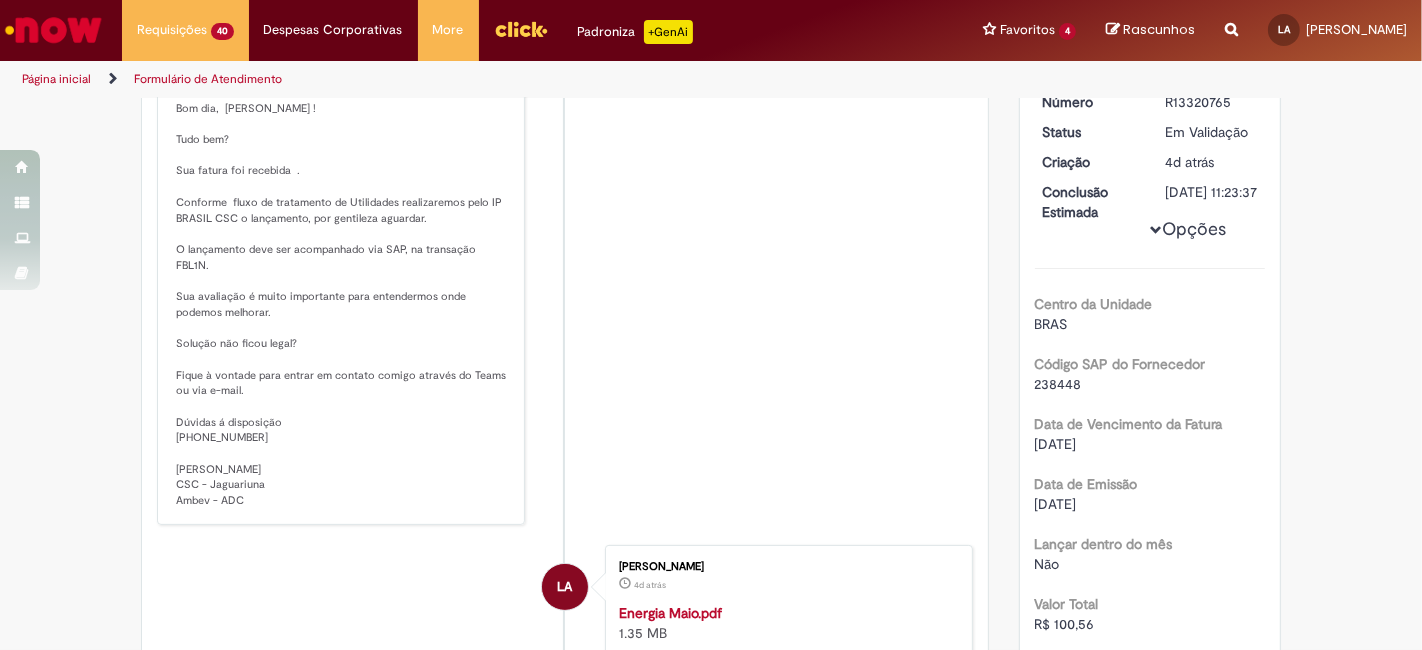 scroll, scrollTop: 333, scrollLeft: 0, axis: vertical 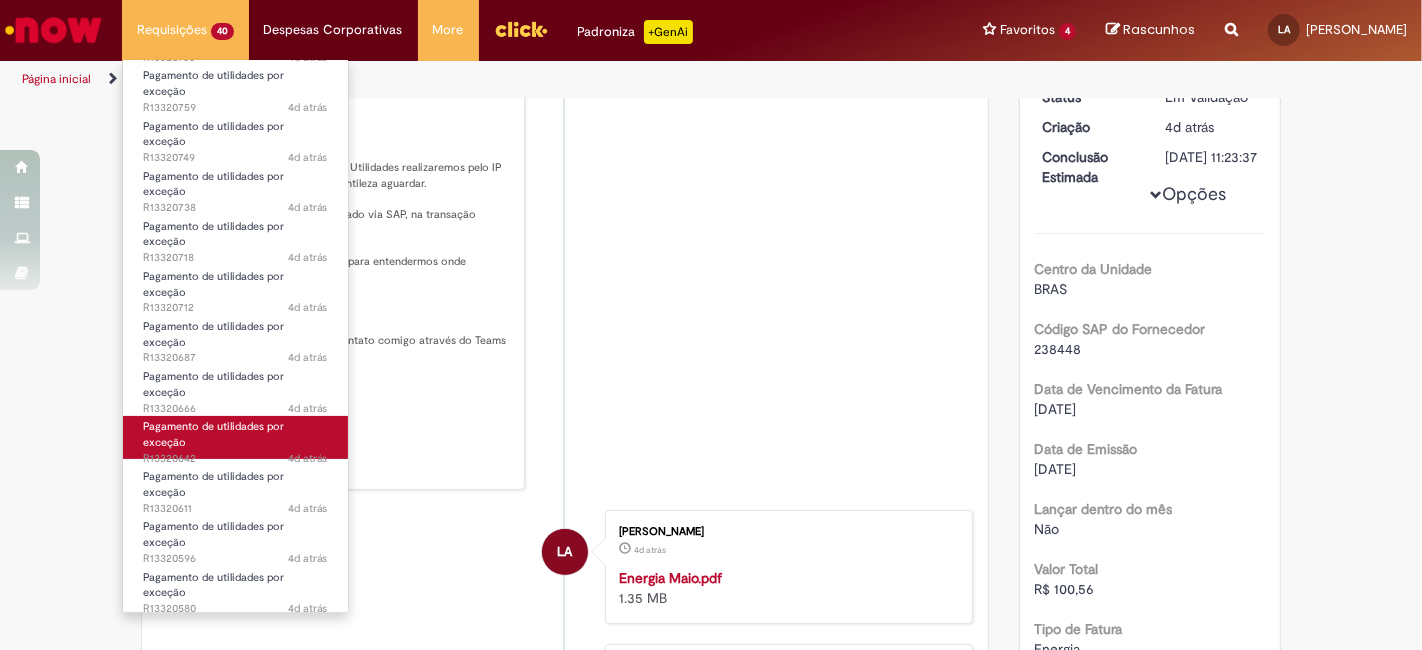 click on "Pagamento de utilidades por exceção
4d atrás 4 dias atrás  R13320642" at bounding box center [235, 437] 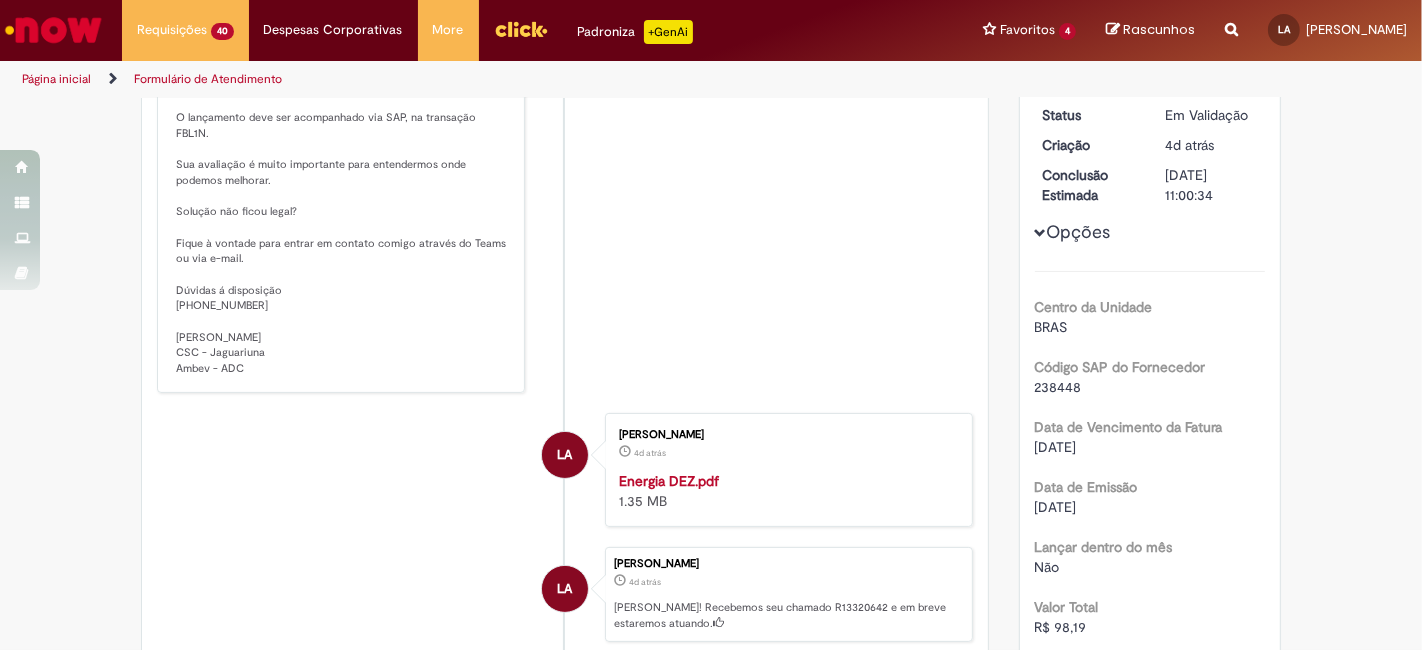 scroll, scrollTop: 448, scrollLeft: 0, axis: vertical 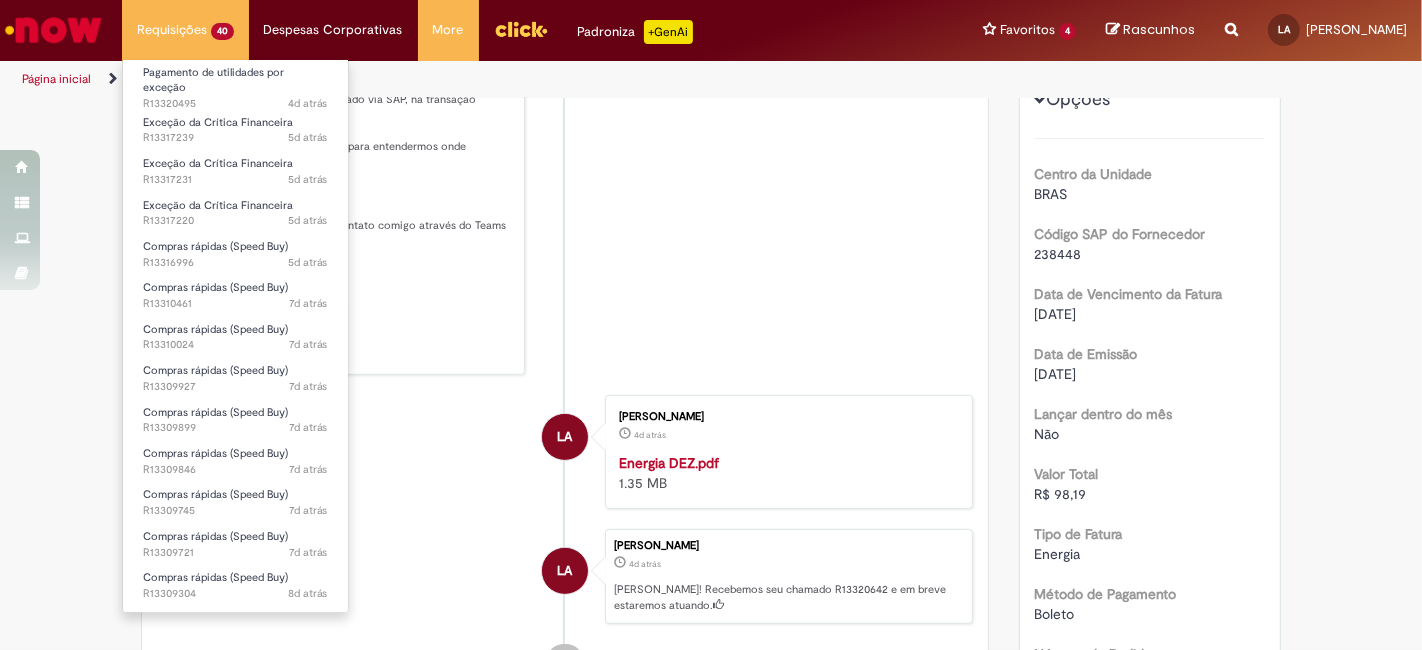 click on "Compras rápidas (Speed Buy)
7d atrás 7 dias atrás  R13309899" at bounding box center (235, 418) 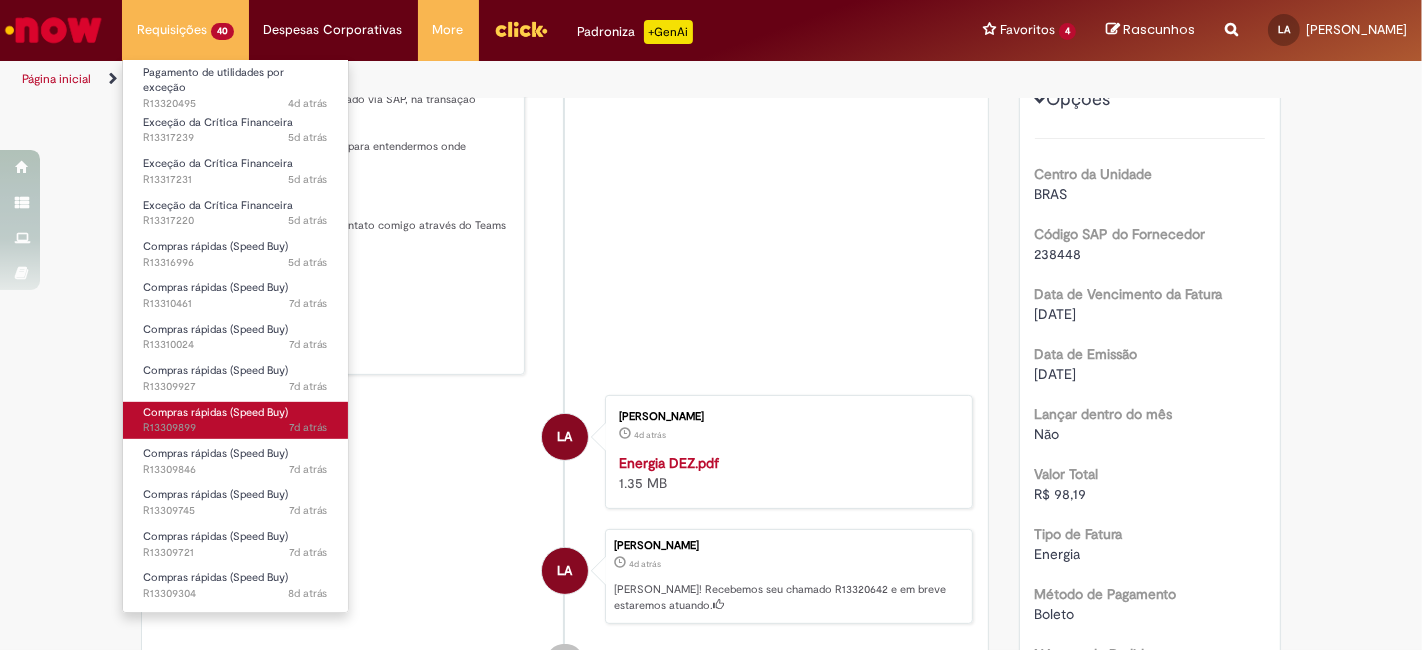 click on "Compras rápidas (Speed Buy)" at bounding box center (215, 412) 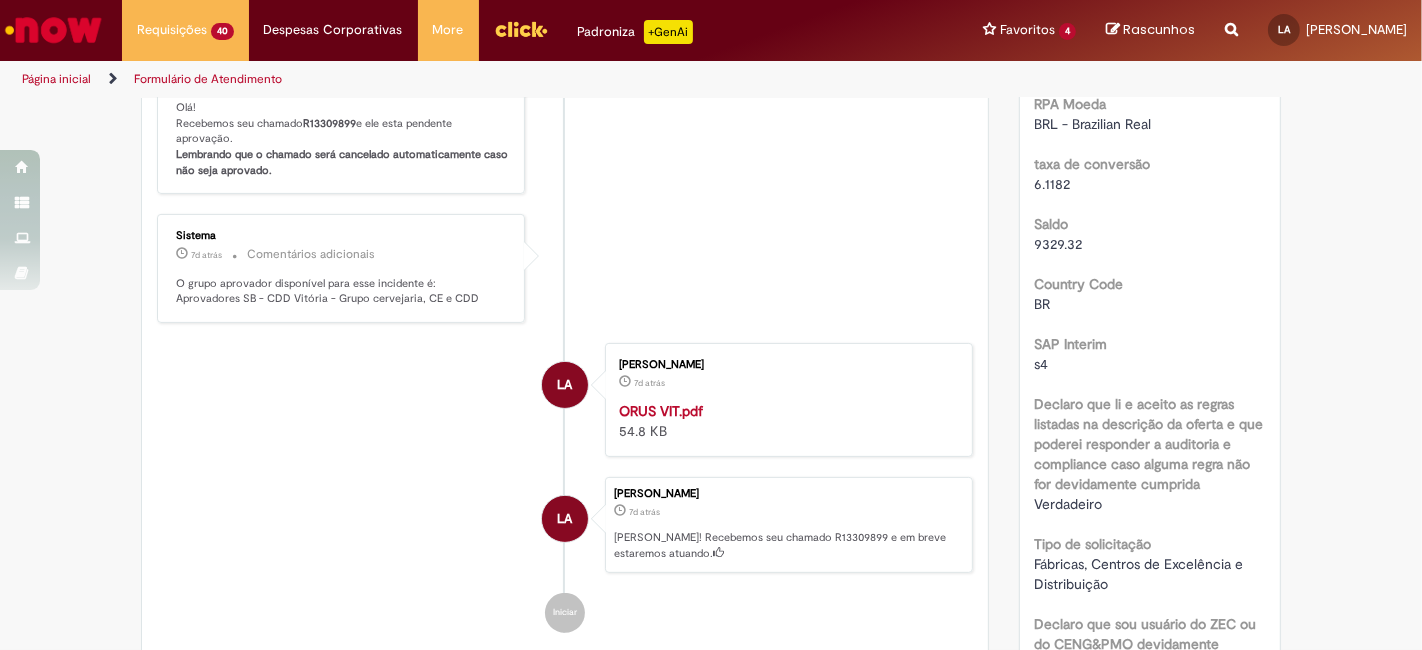 scroll, scrollTop: 0, scrollLeft: 0, axis: both 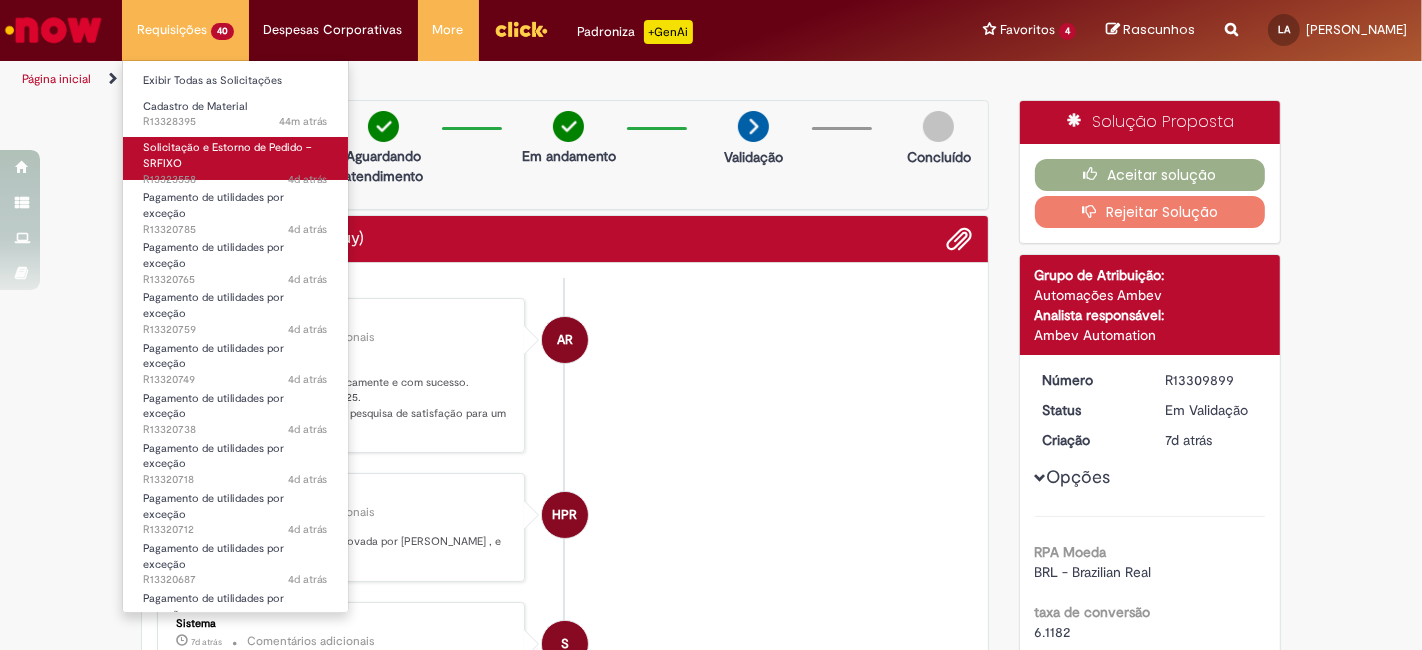 click on "Solicitação e Estorno de Pedido – SRFIXO" at bounding box center (227, 155) 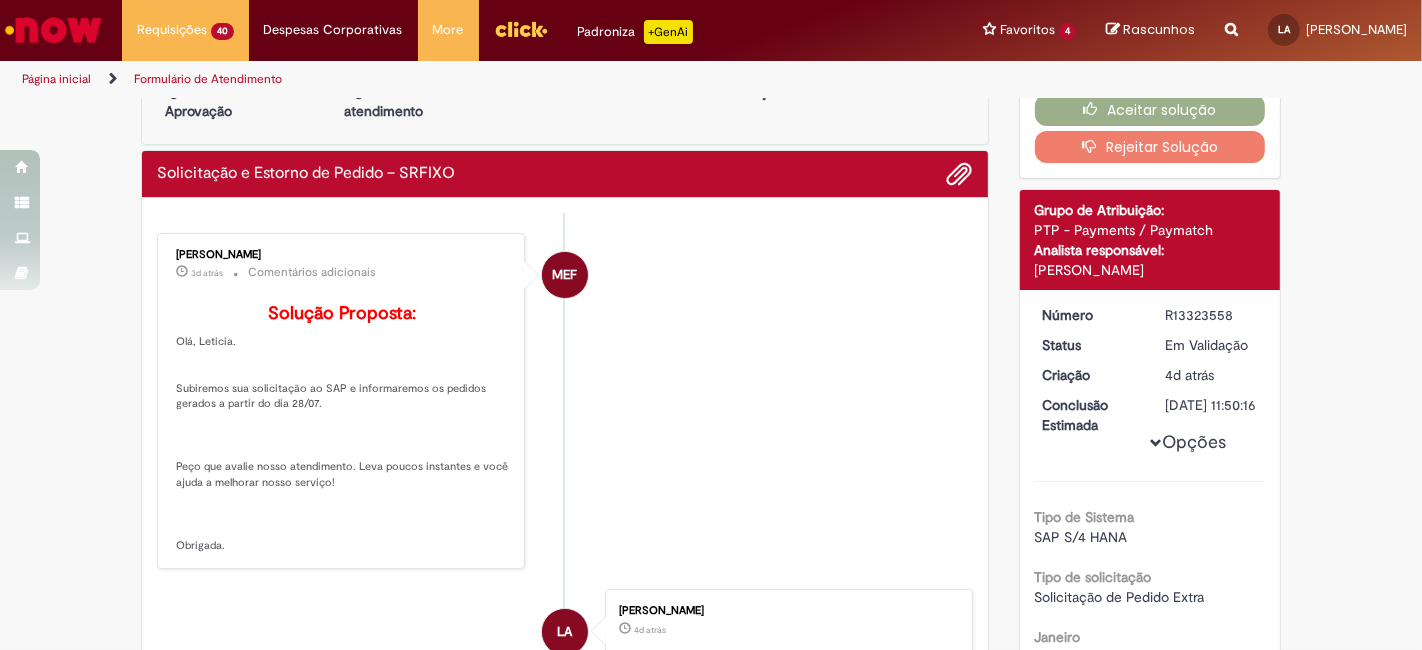 scroll, scrollTop: 111, scrollLeft: 0, axis: vertical 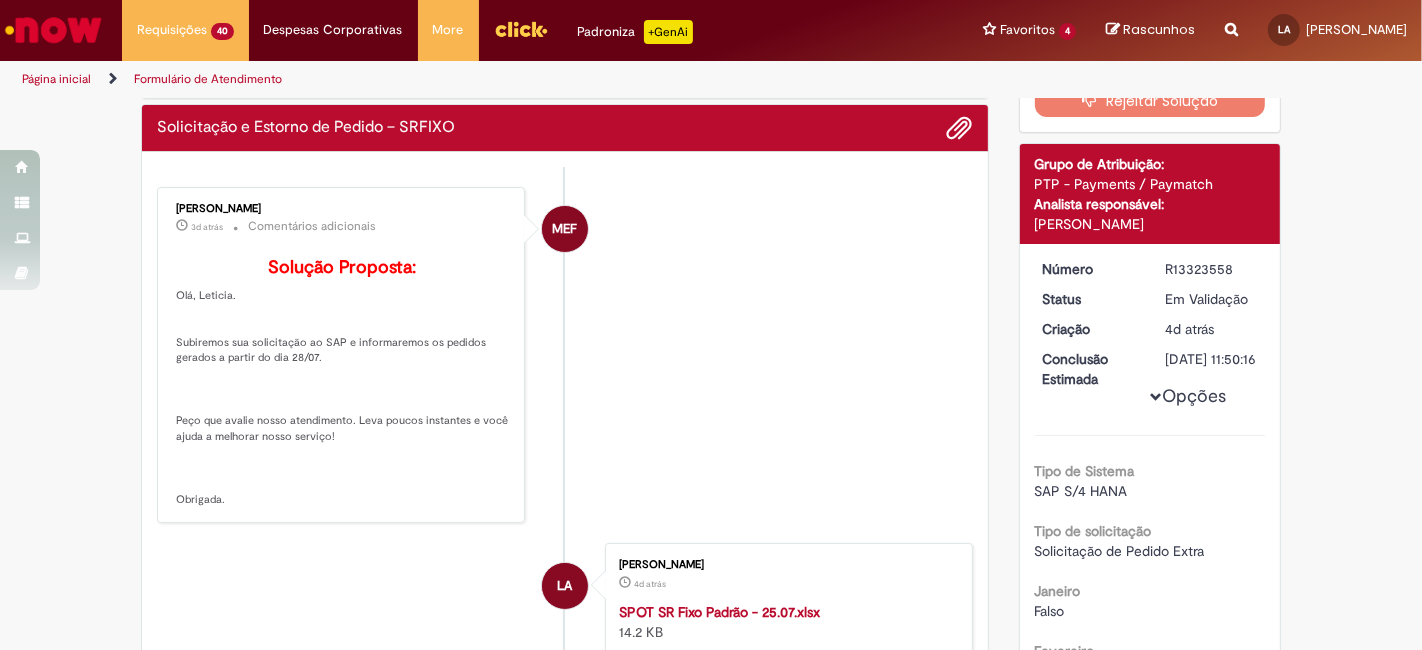 click at bounding box center [53, 30] 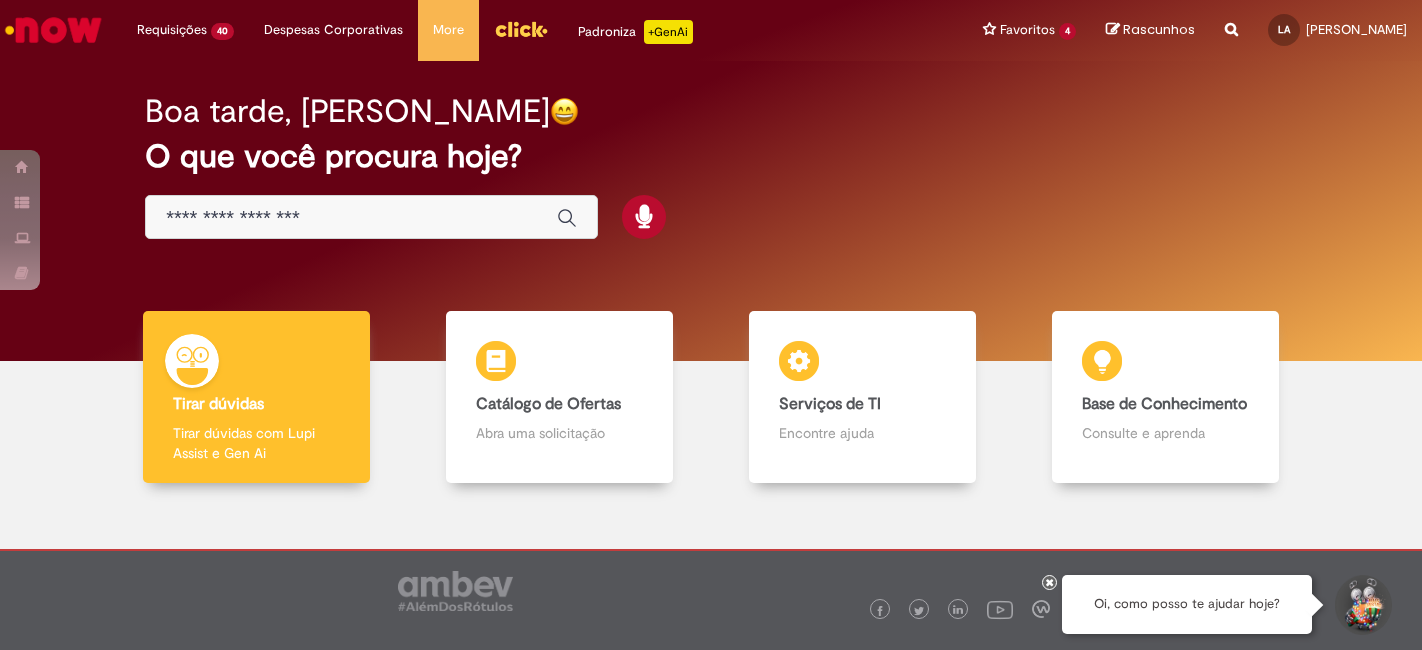 scroll, scrollTop: 0, scrollLeft: 0, axis: both 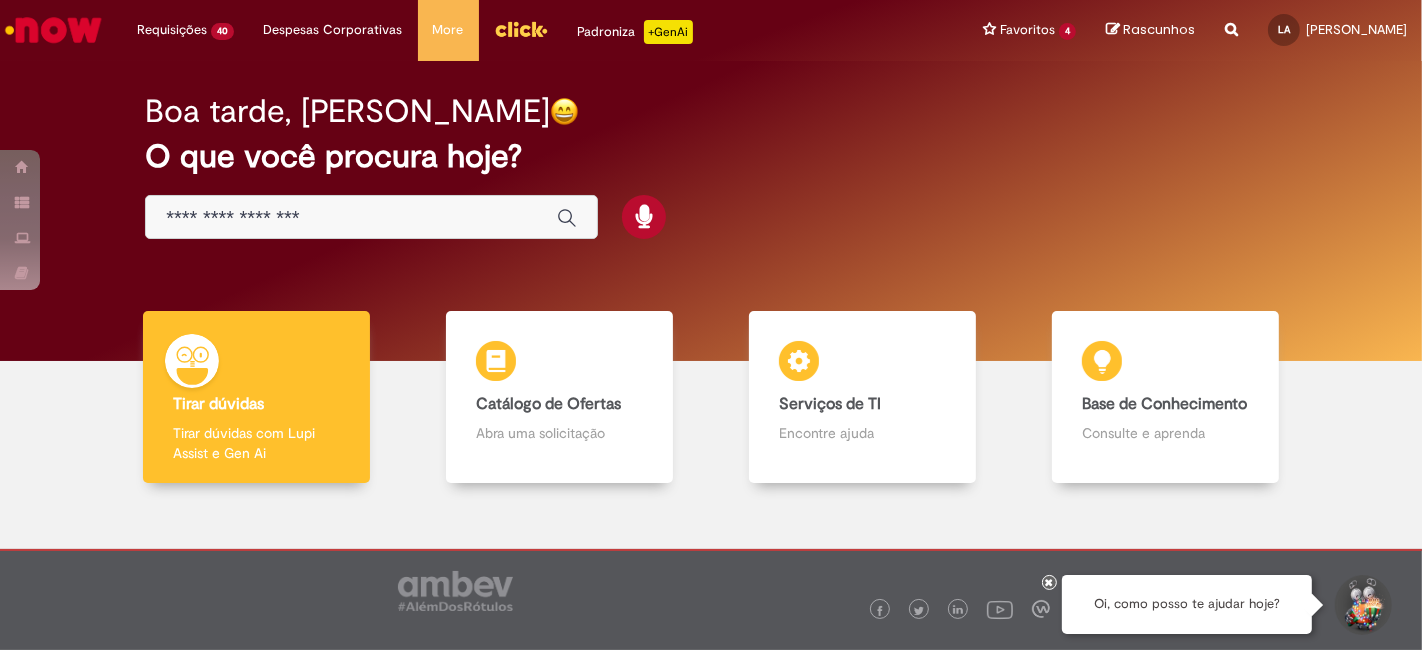 click at bounding box center [371, 217] 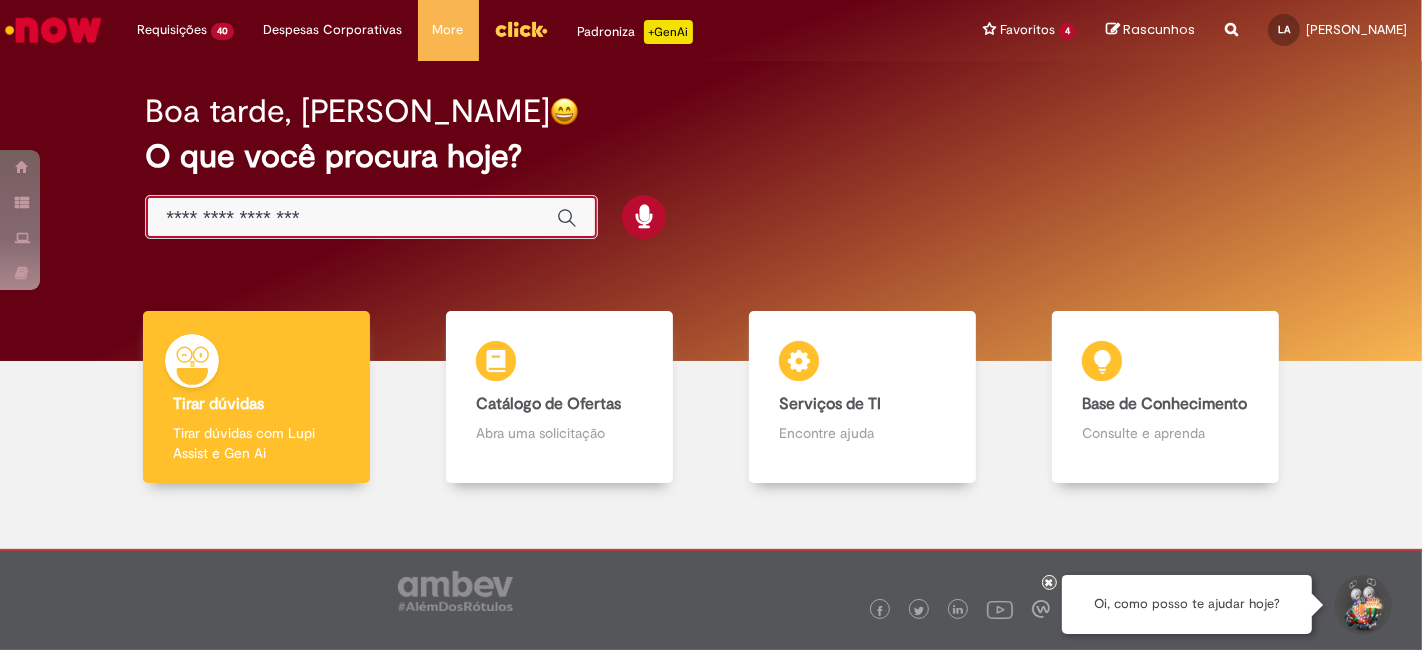 click at bounding box center (351, 218) 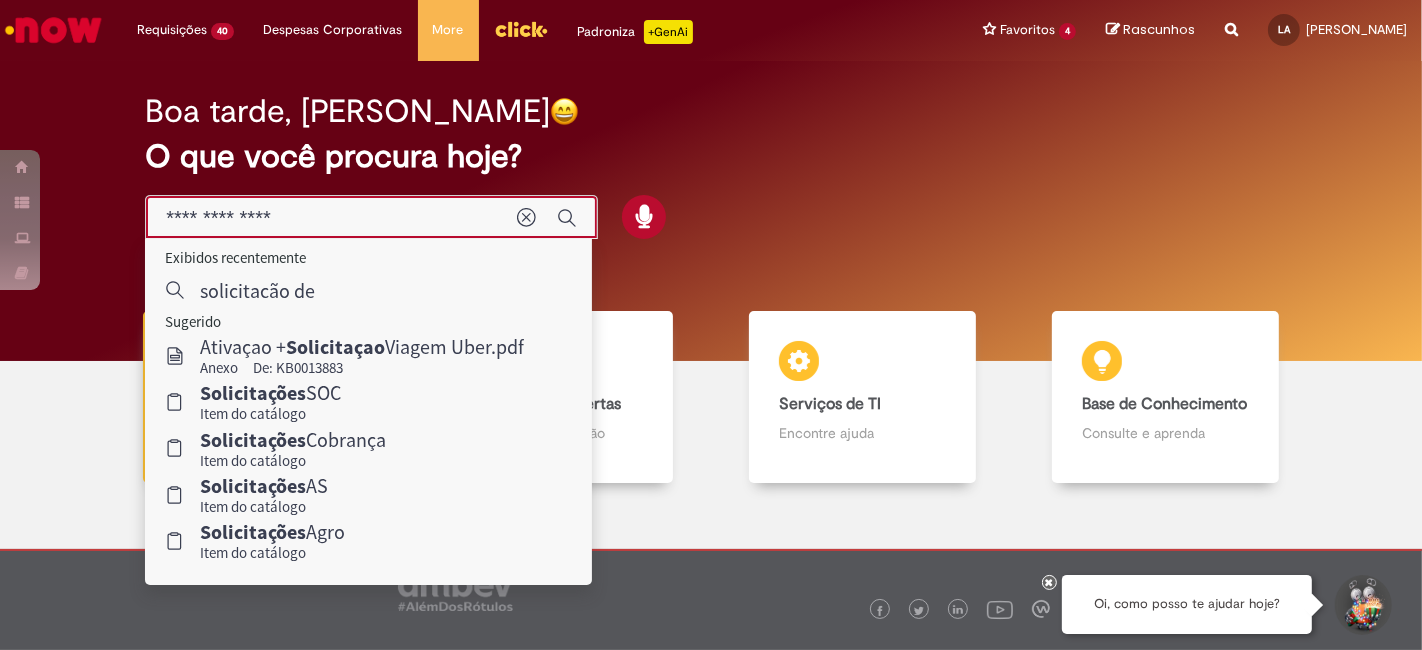 type on "**********" 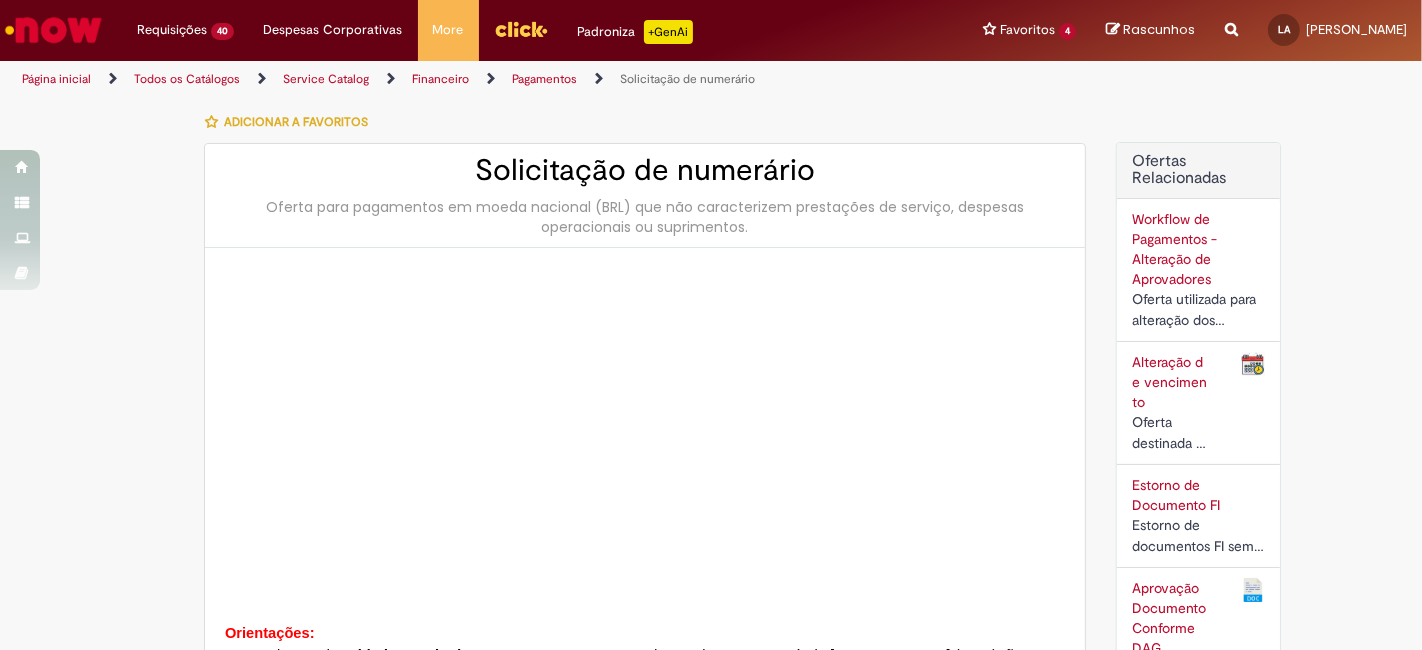 type on "********" 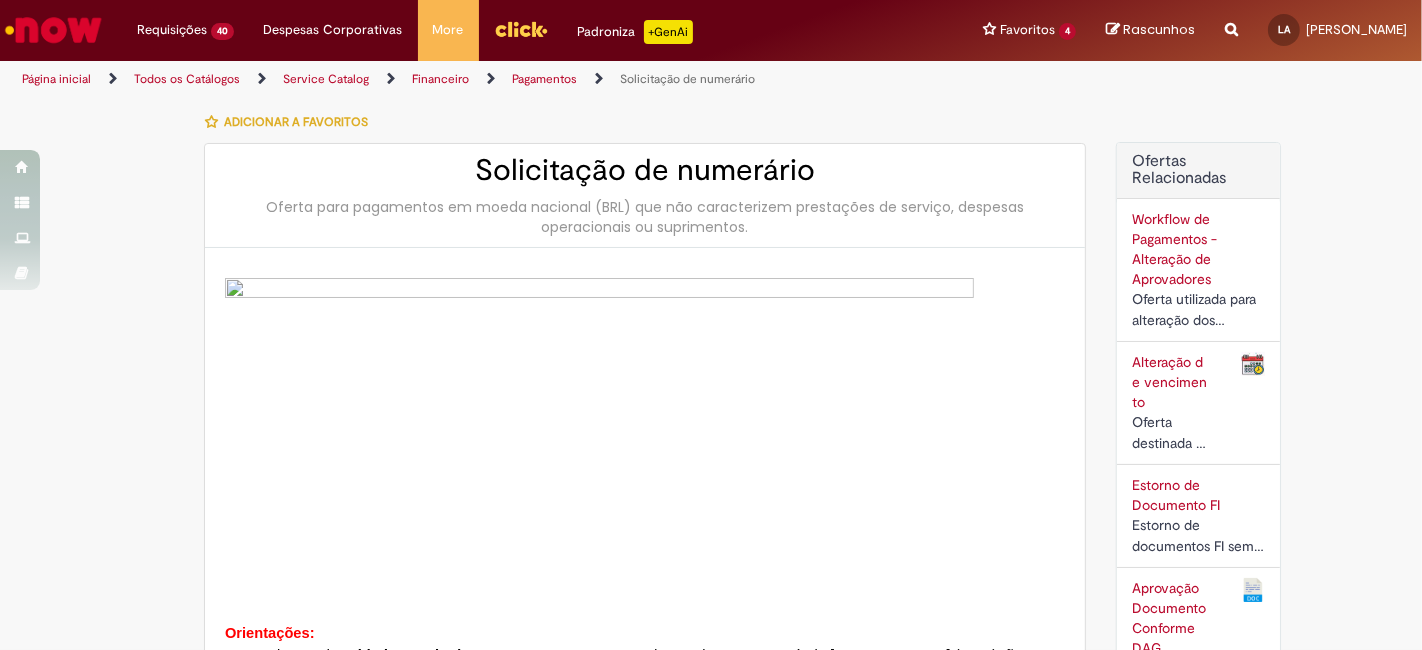 type on "**********" 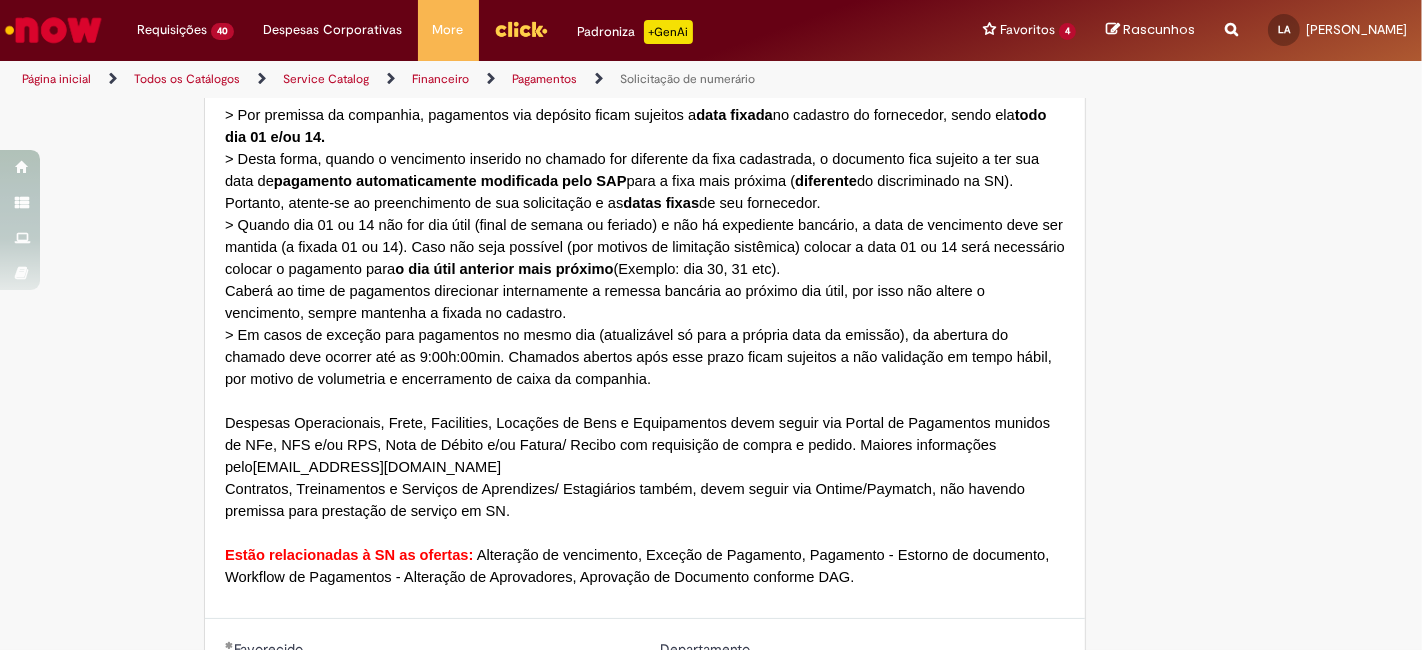 type on "**********" 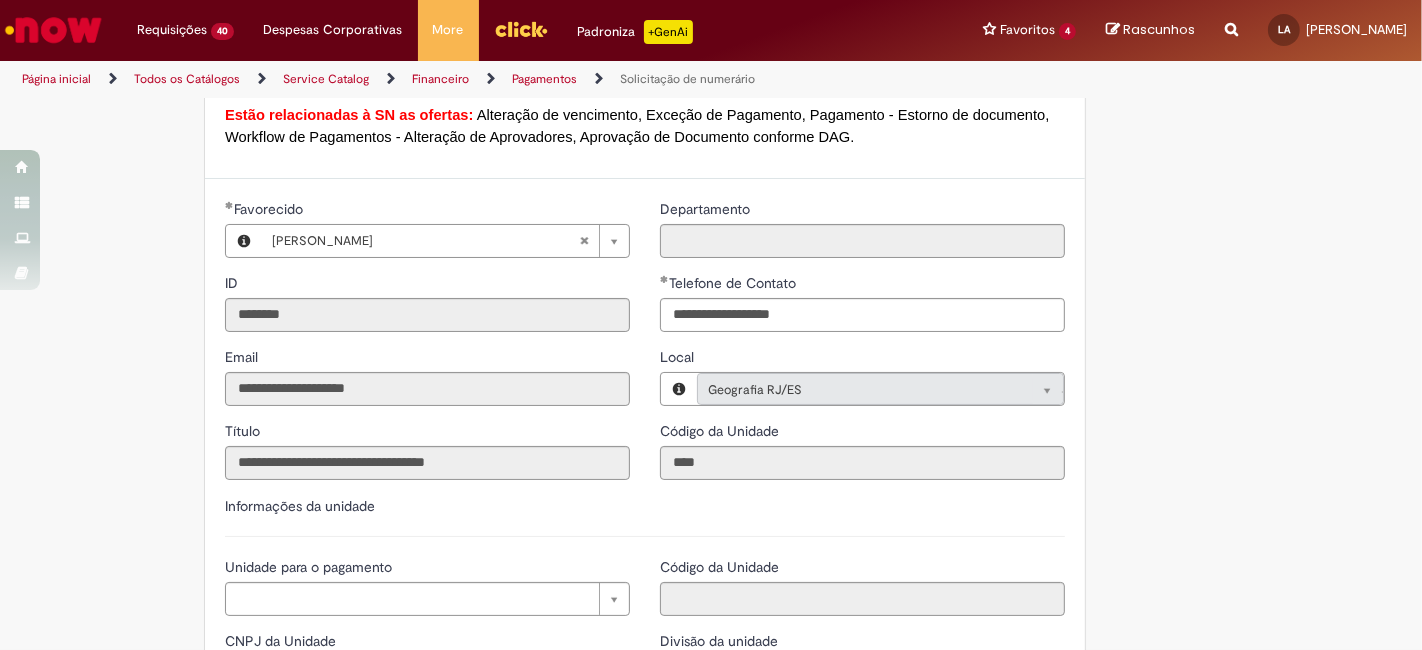 scroll, scrollTop: 1888, scrollLeft: 0, axis: vertical 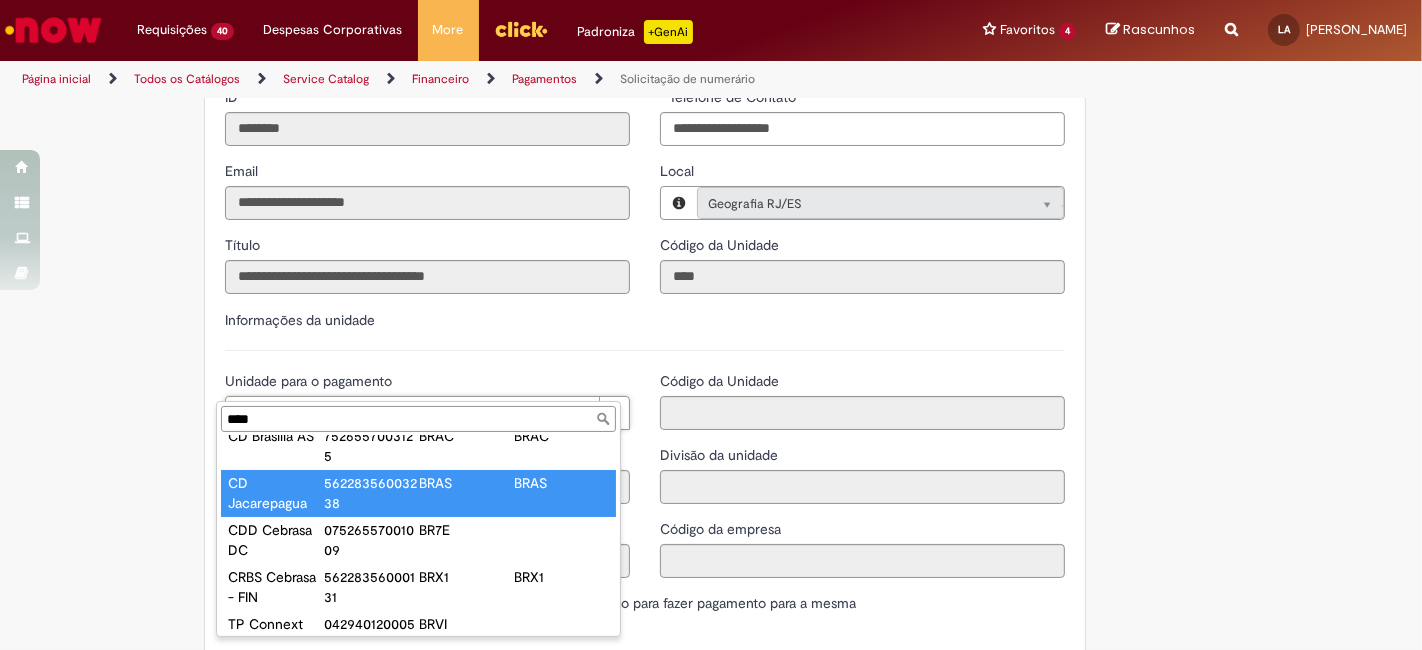 type on "****" 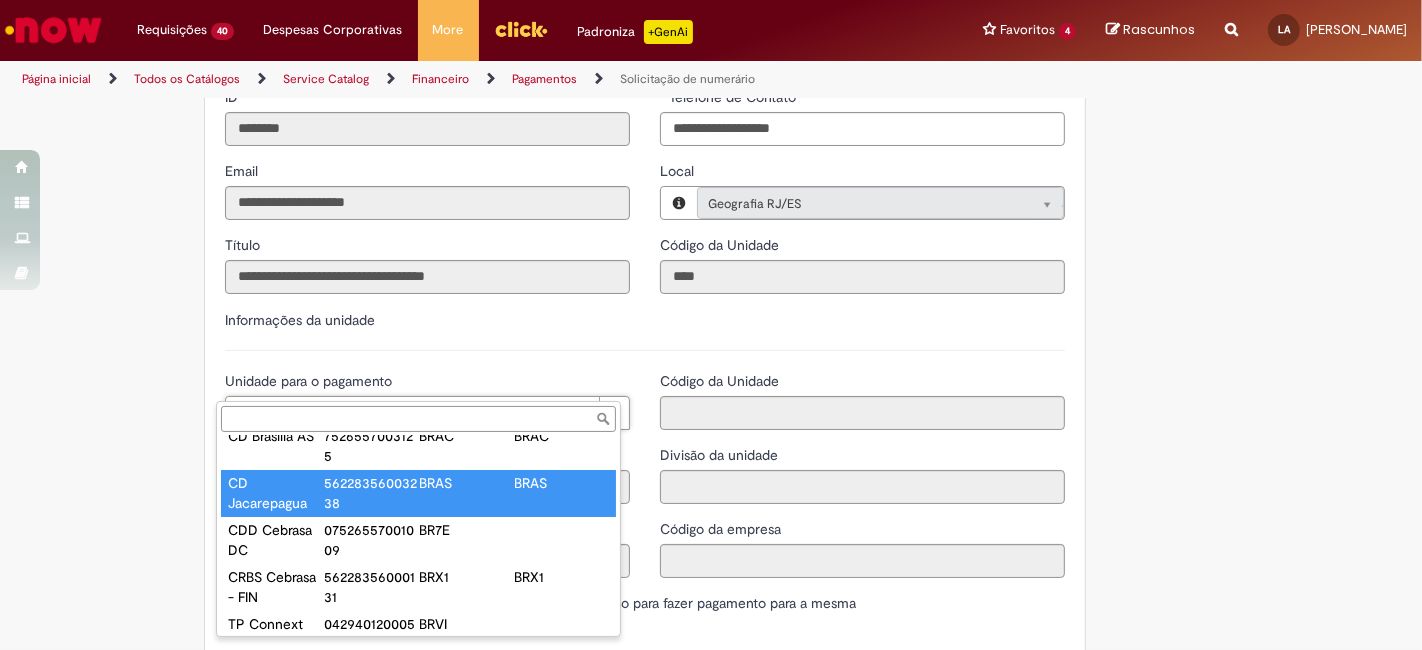 type on "**********" 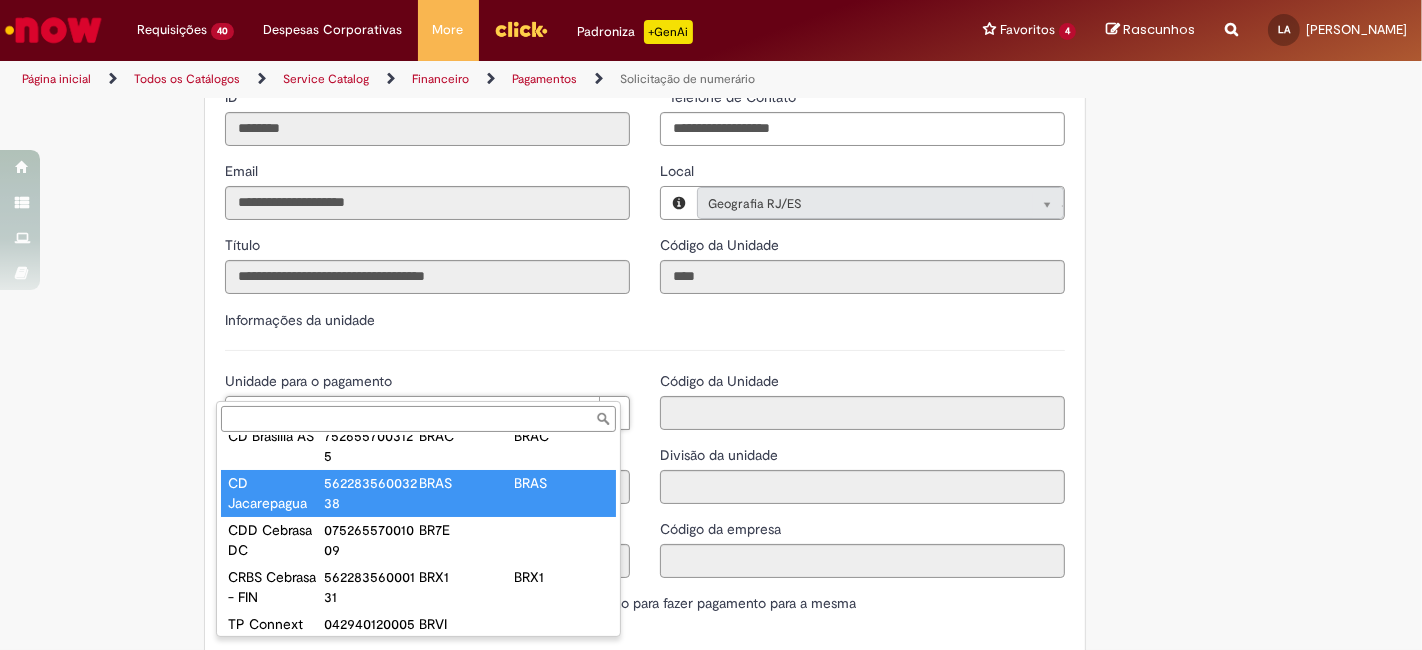 type on "********" 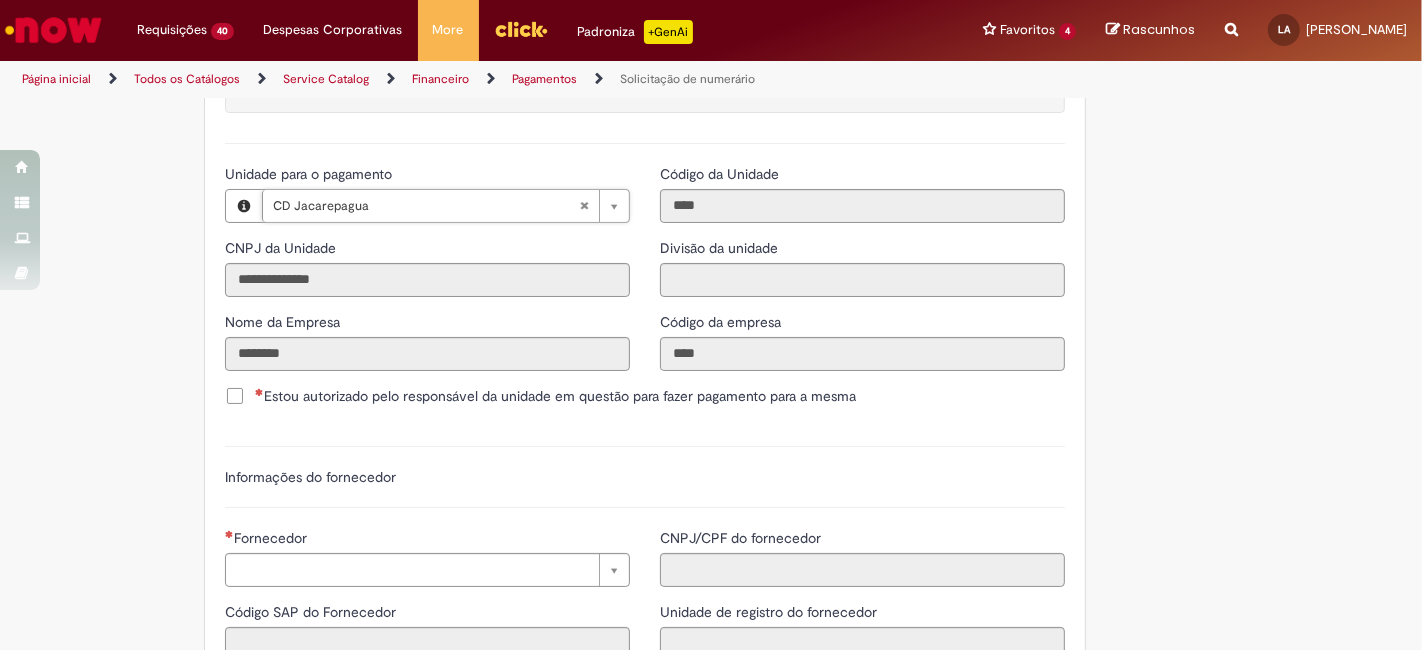 scroll, scrollTop: 2333, scrollLeft: 0, axis: vertical 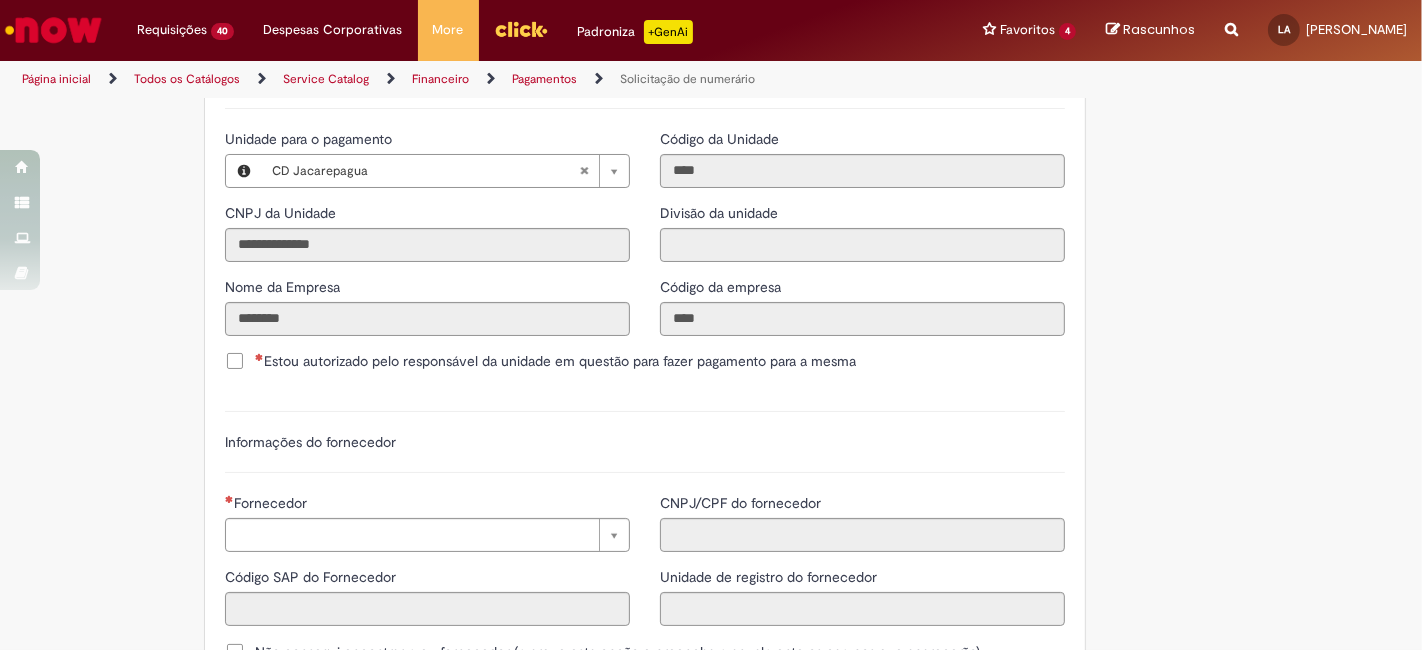 click on "Estou autorizado pelo responsável da unidade em questão para fazer pagamento para a mesma" at bounding box center (555, 361) 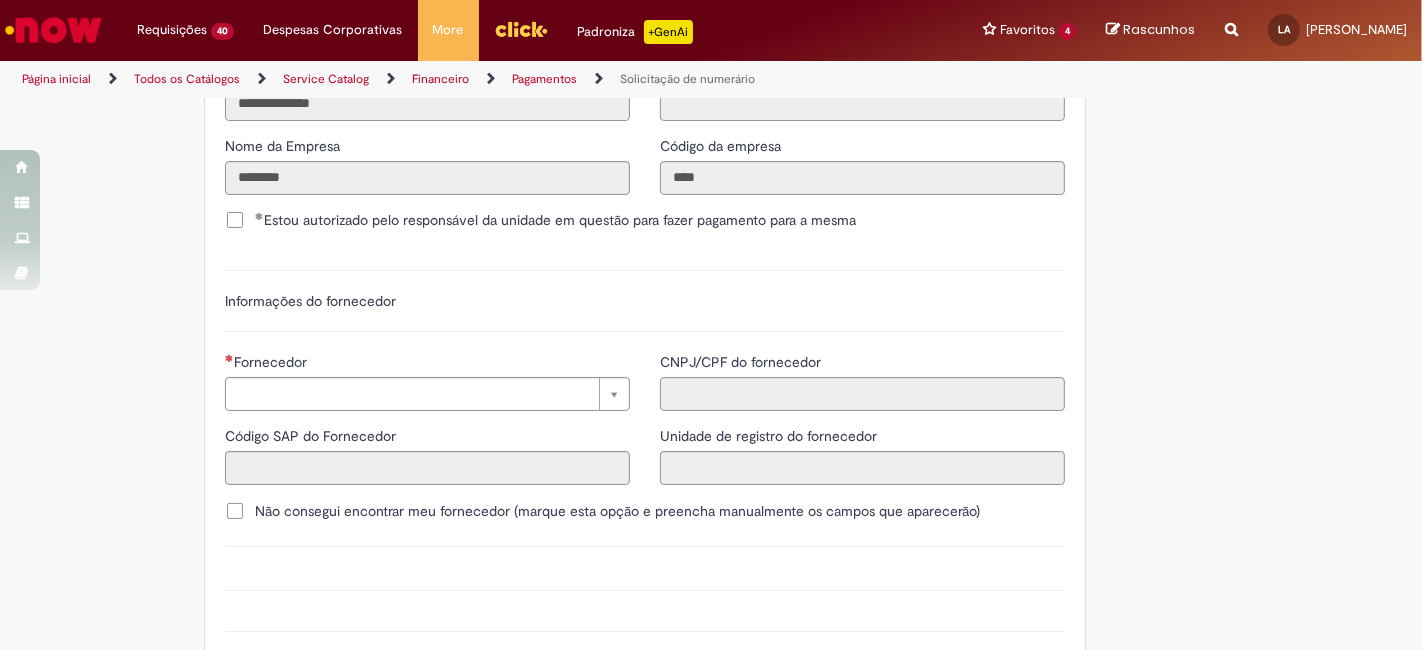 scroll, scrollTop: 2555, scrollLeft: 0, axis: vertical 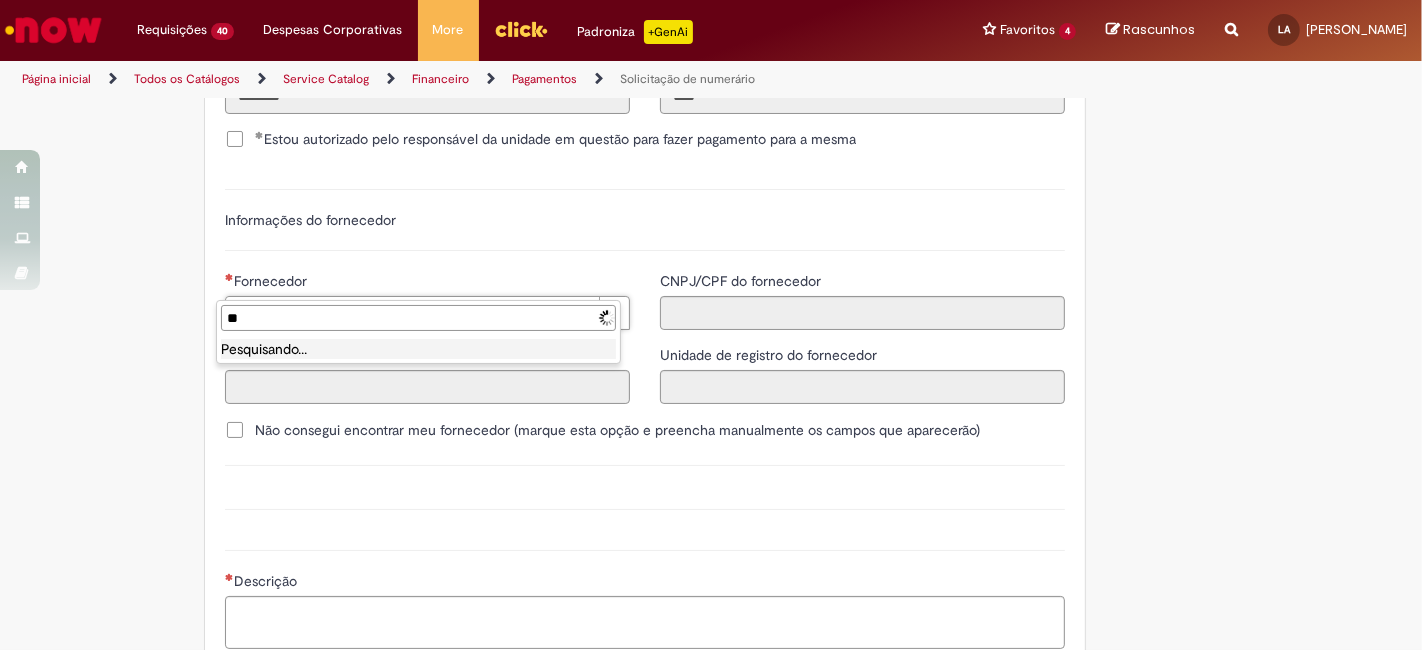 type on "*" 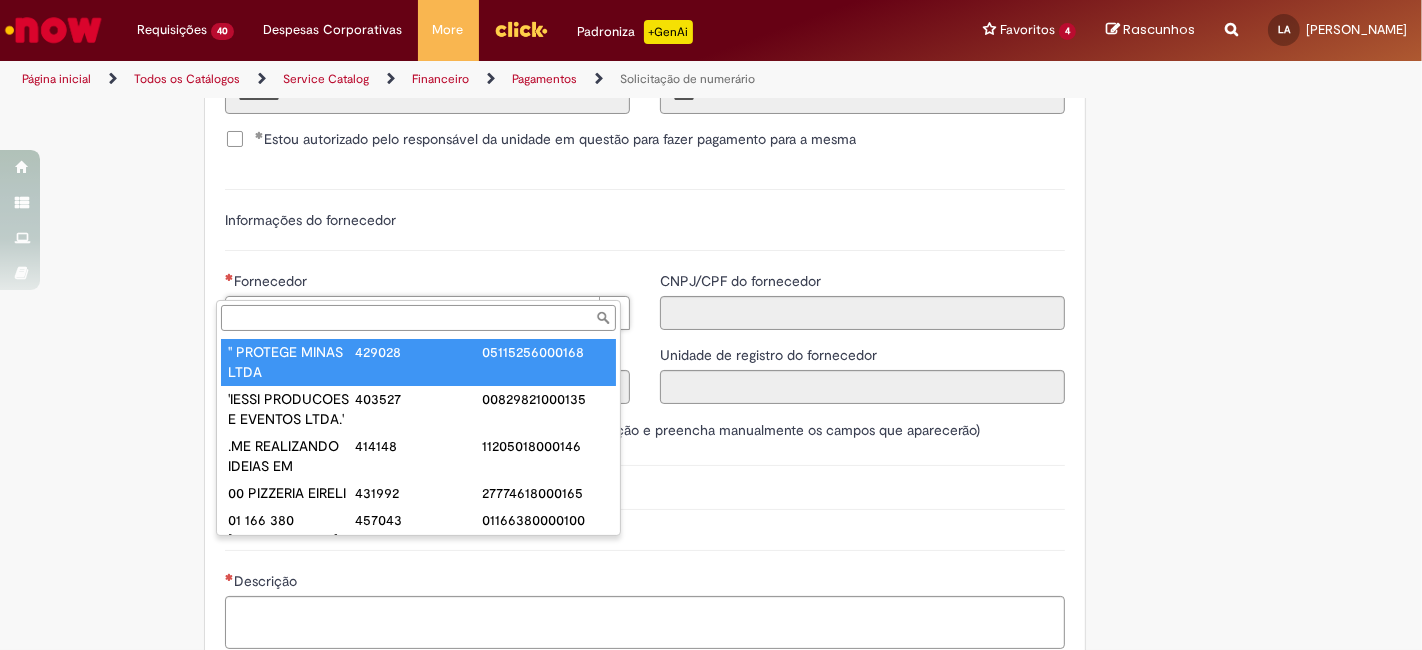 paste on "******" 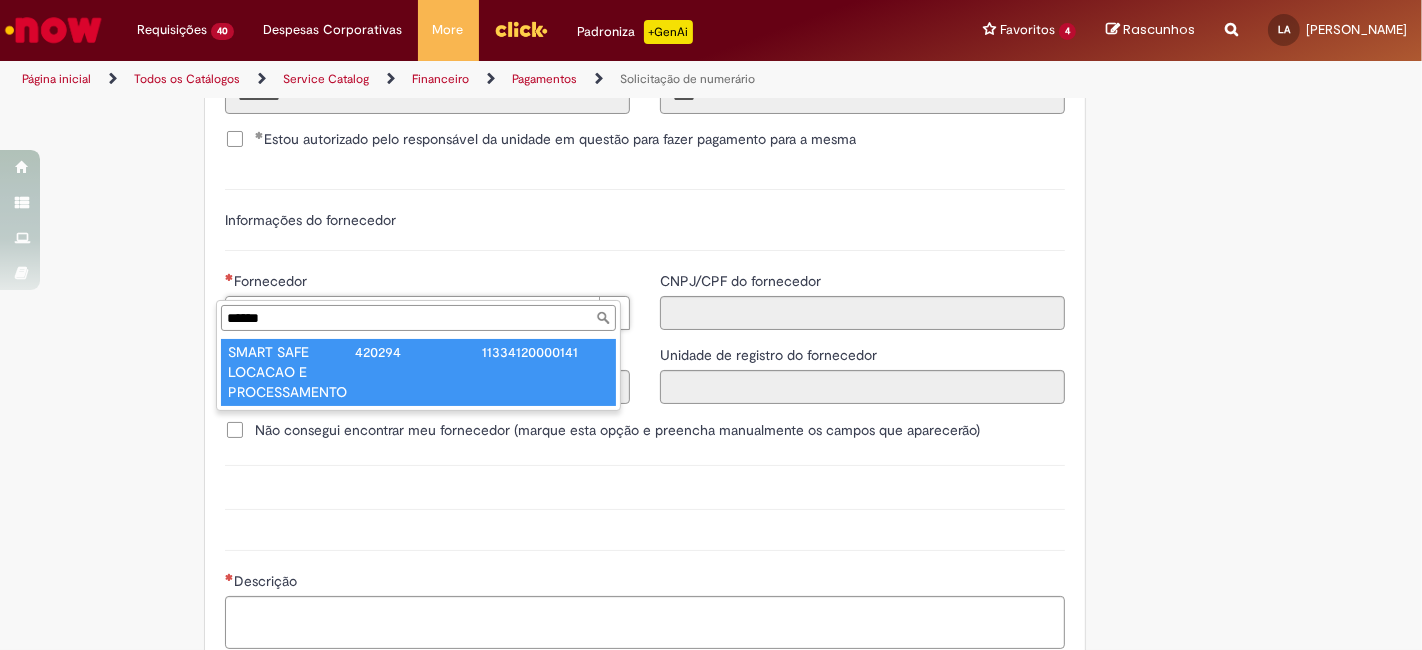 type on "******" 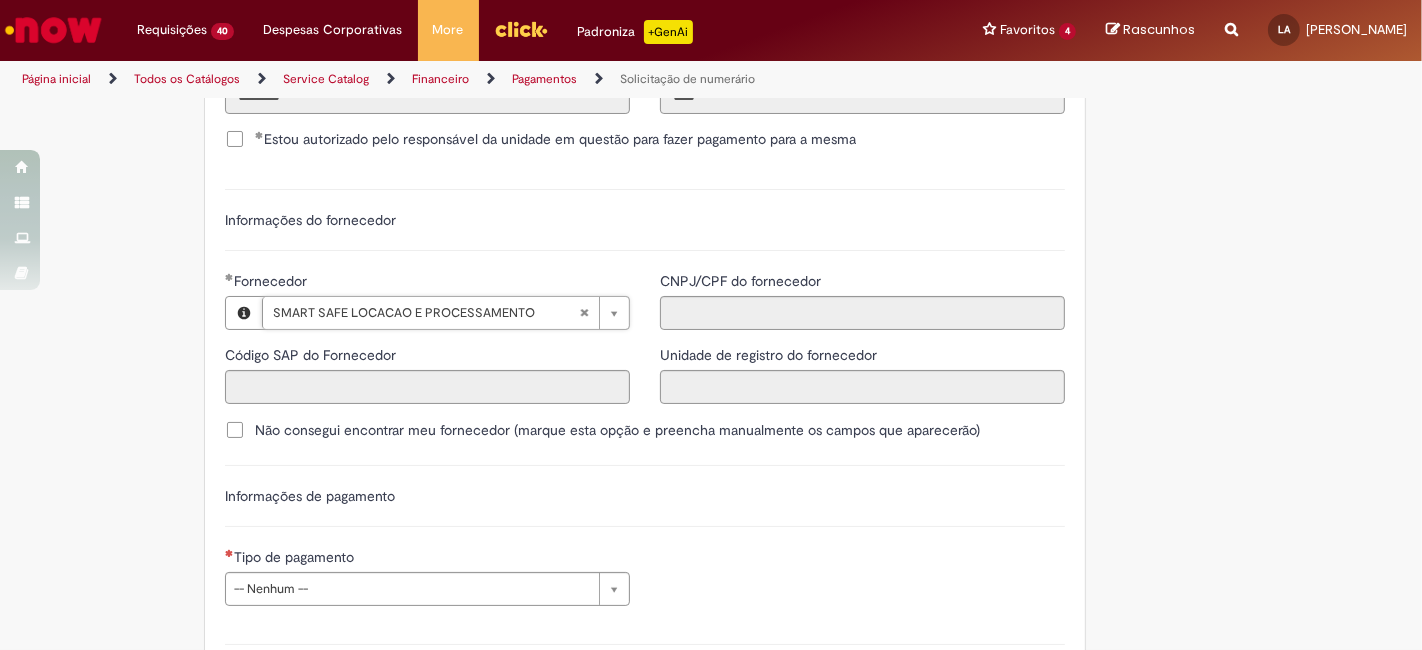 type on "******" 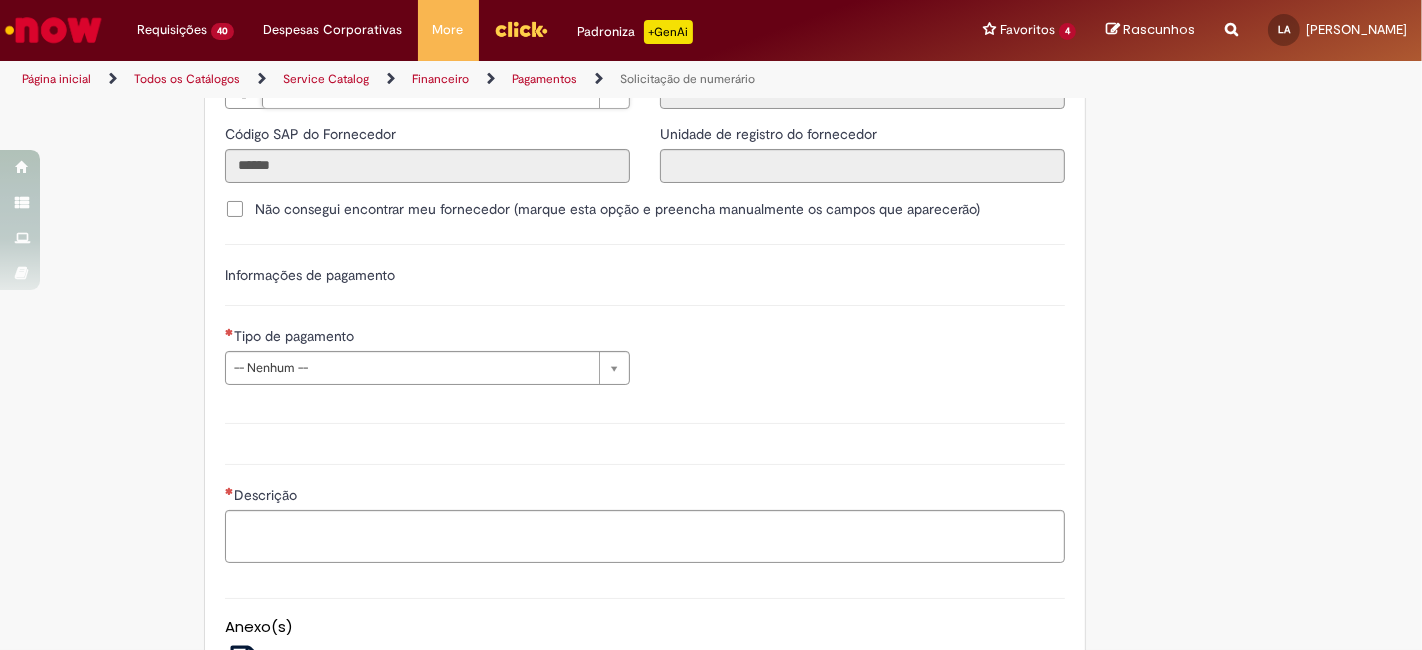 scroll, scrollTop: 2777, scrollLeft: 0, axis: vertical 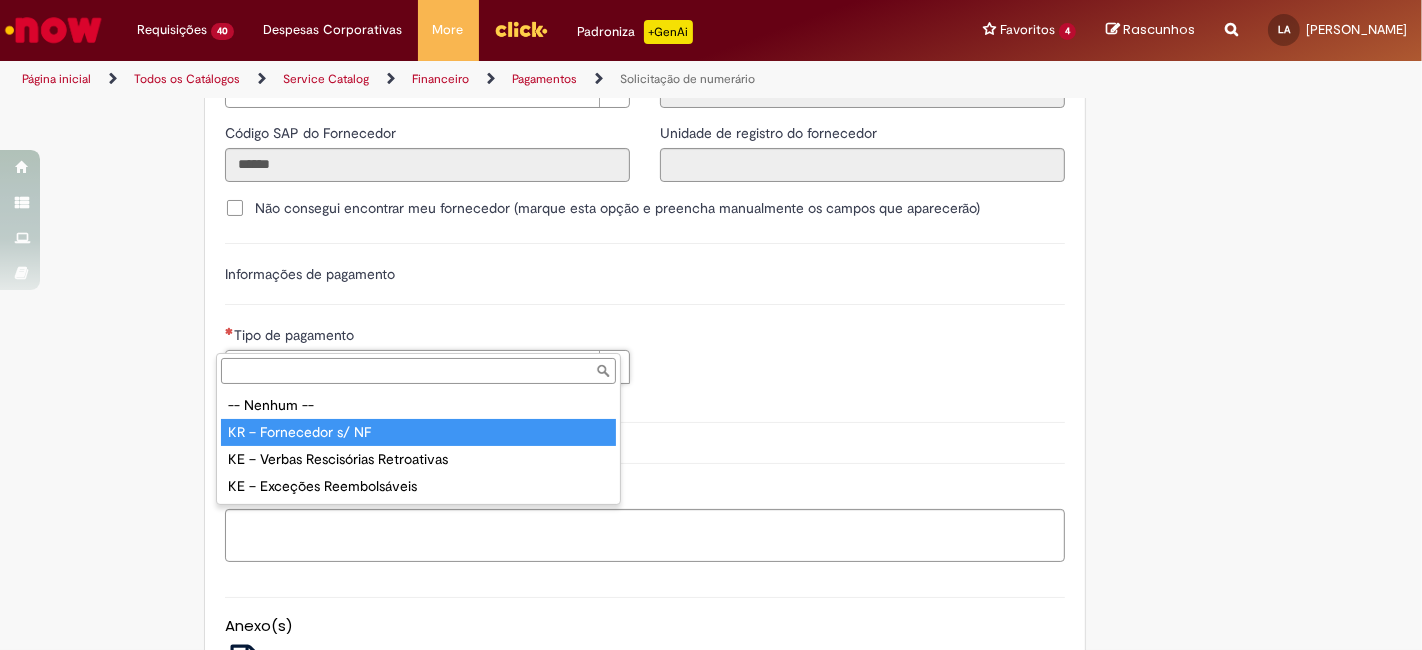 type on "**********" 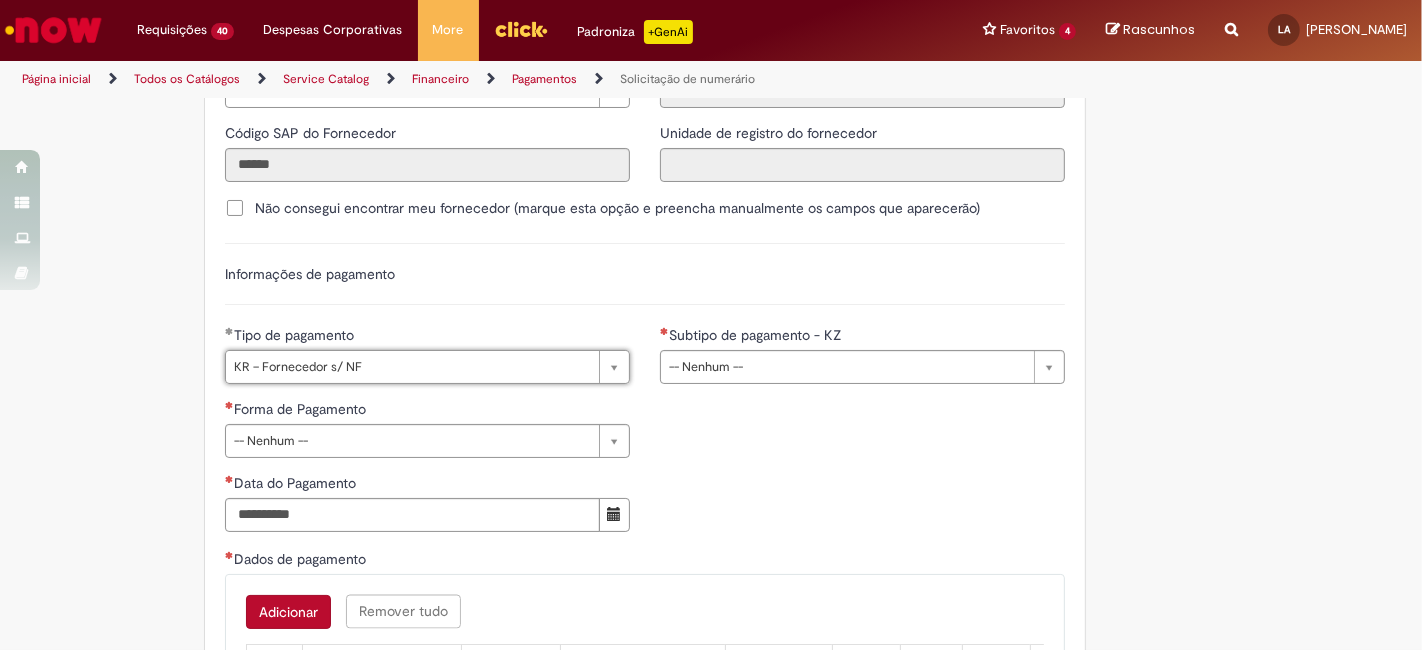 click on "**********" at bounding box center (645, 473) 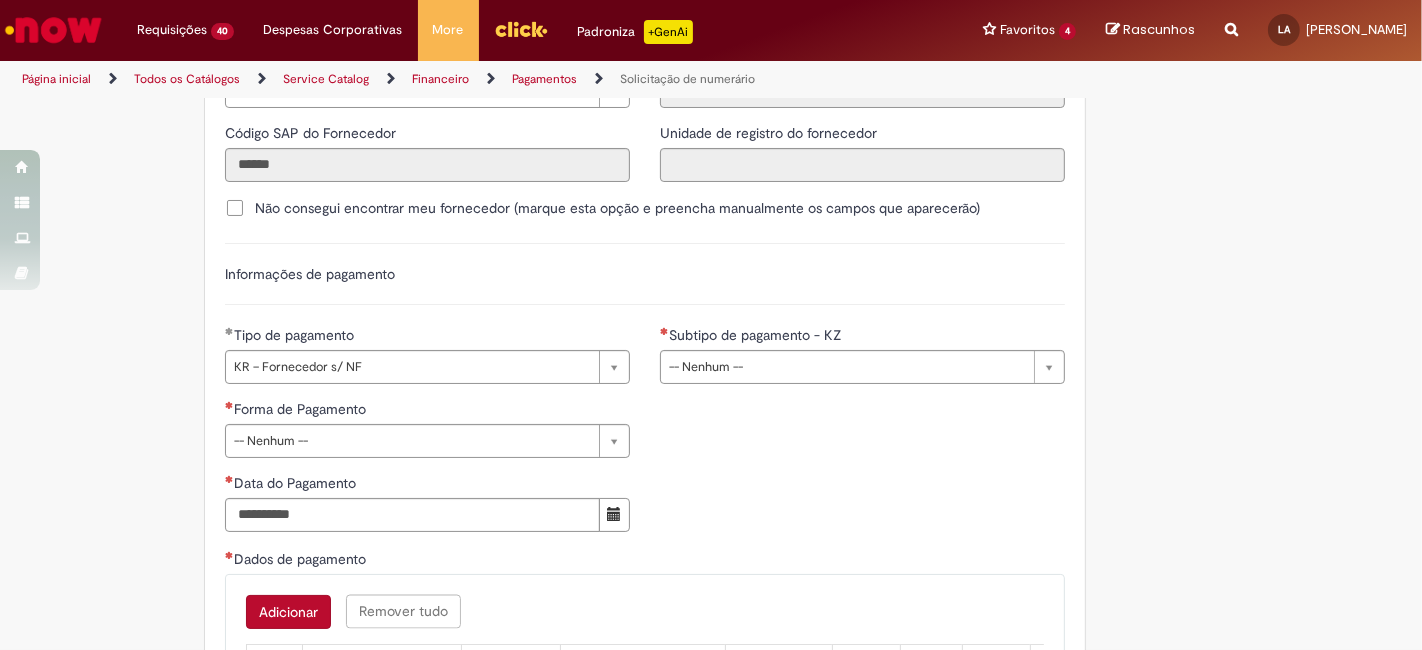 scroll, scrollTop: 2888, scrollLeft: 0, axis: vertical 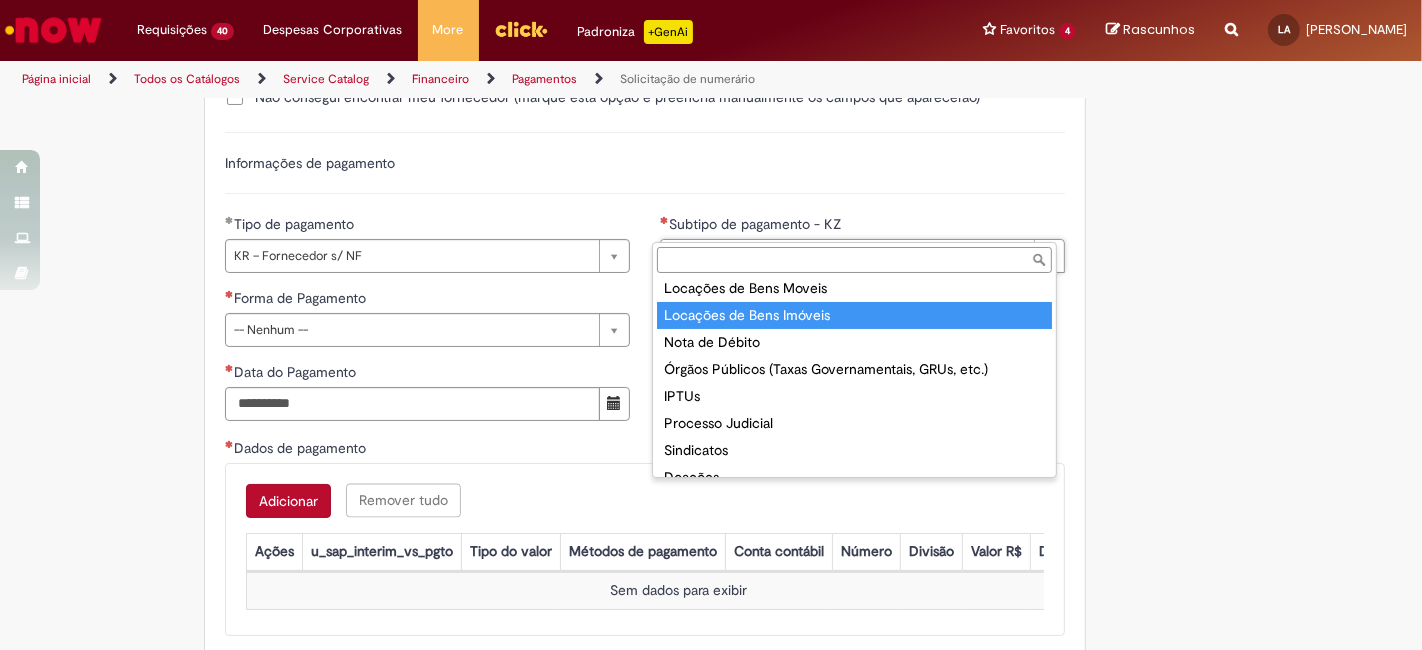 type on "**********" 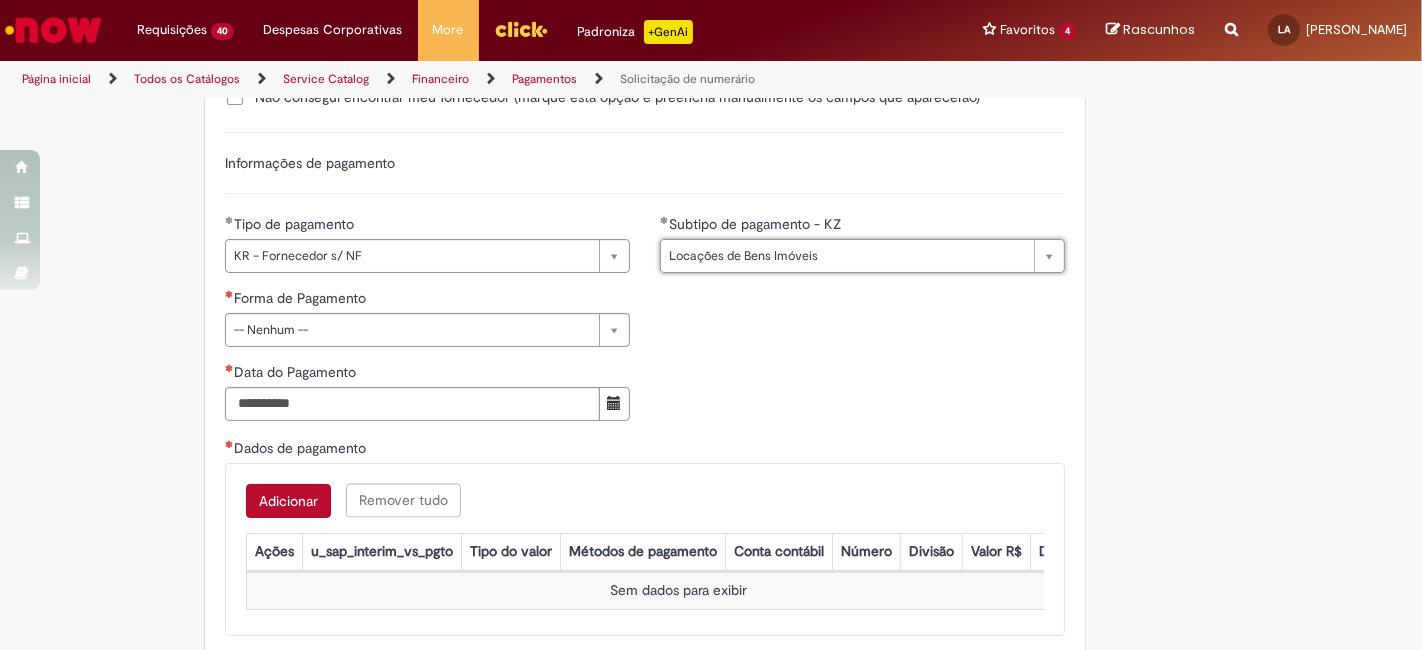 click on "**********" at bounding box center (645, 362) 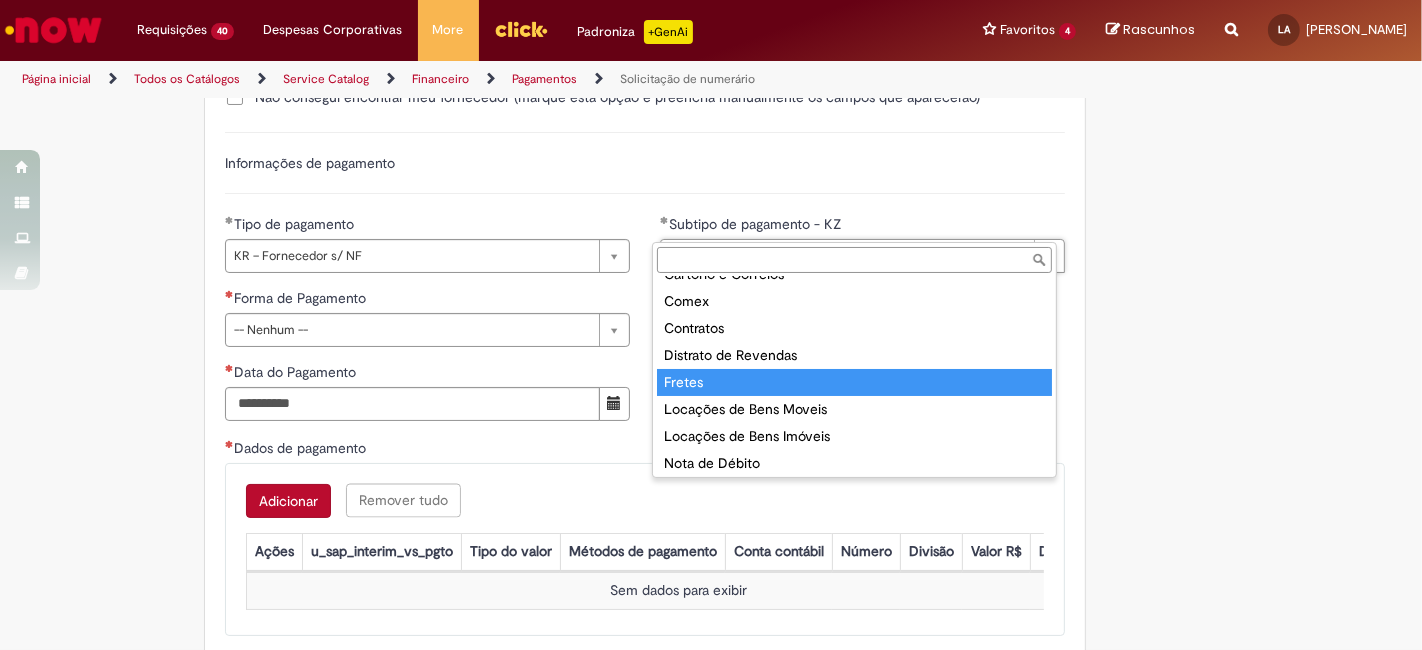 scroll, scrollTop: 168, scrollLeft: 0, axis: vertical 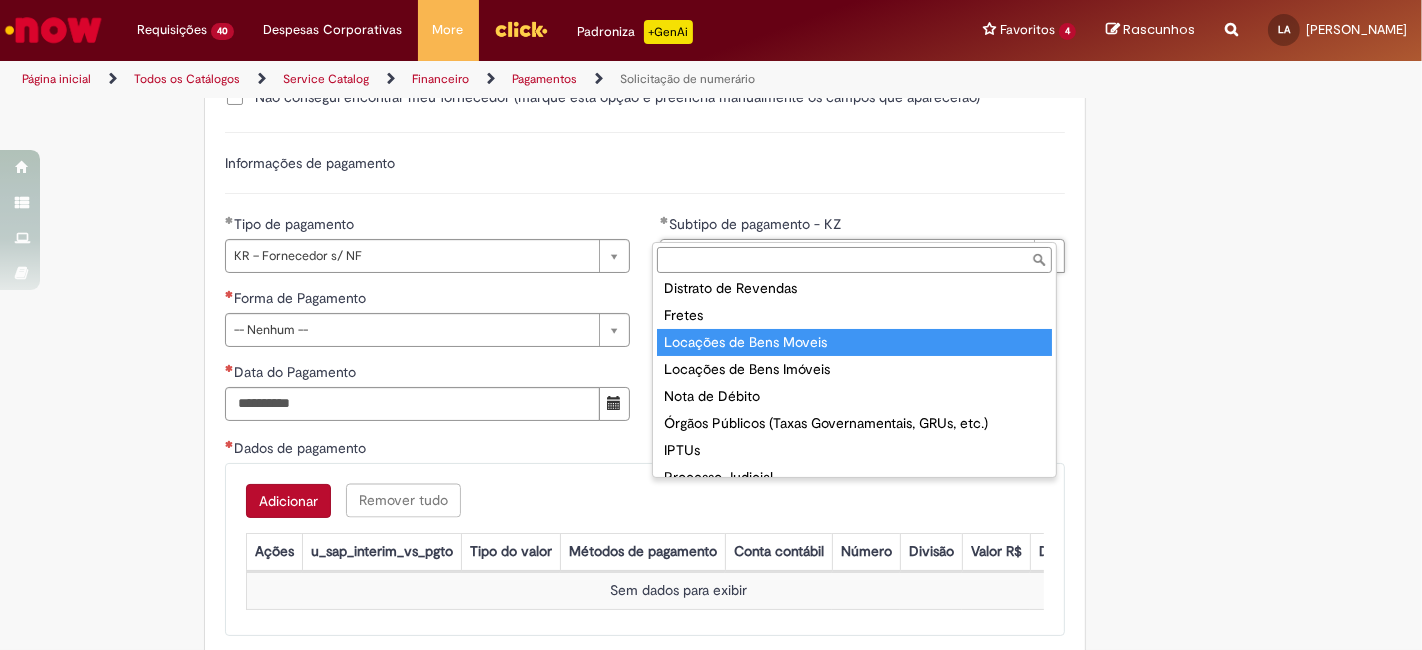 type on "**********" 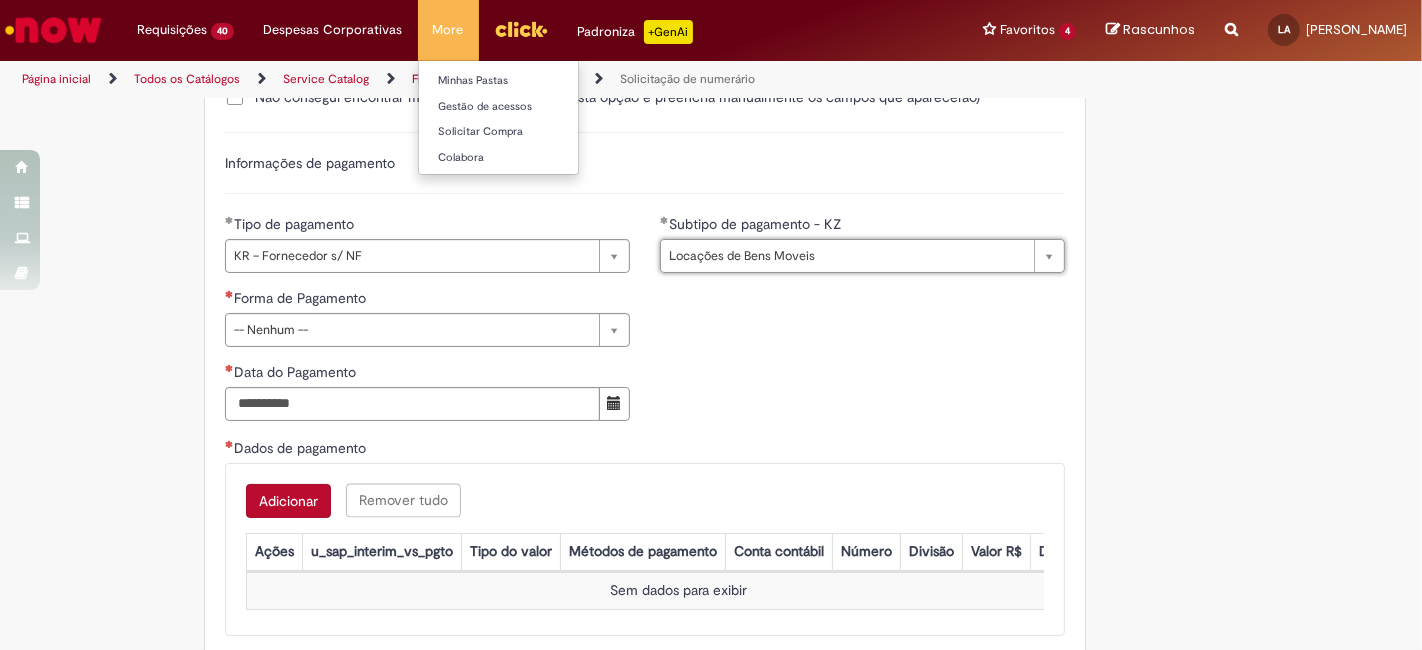 scroll, scrollTop: 0, scrollLeft: 0, axis: both 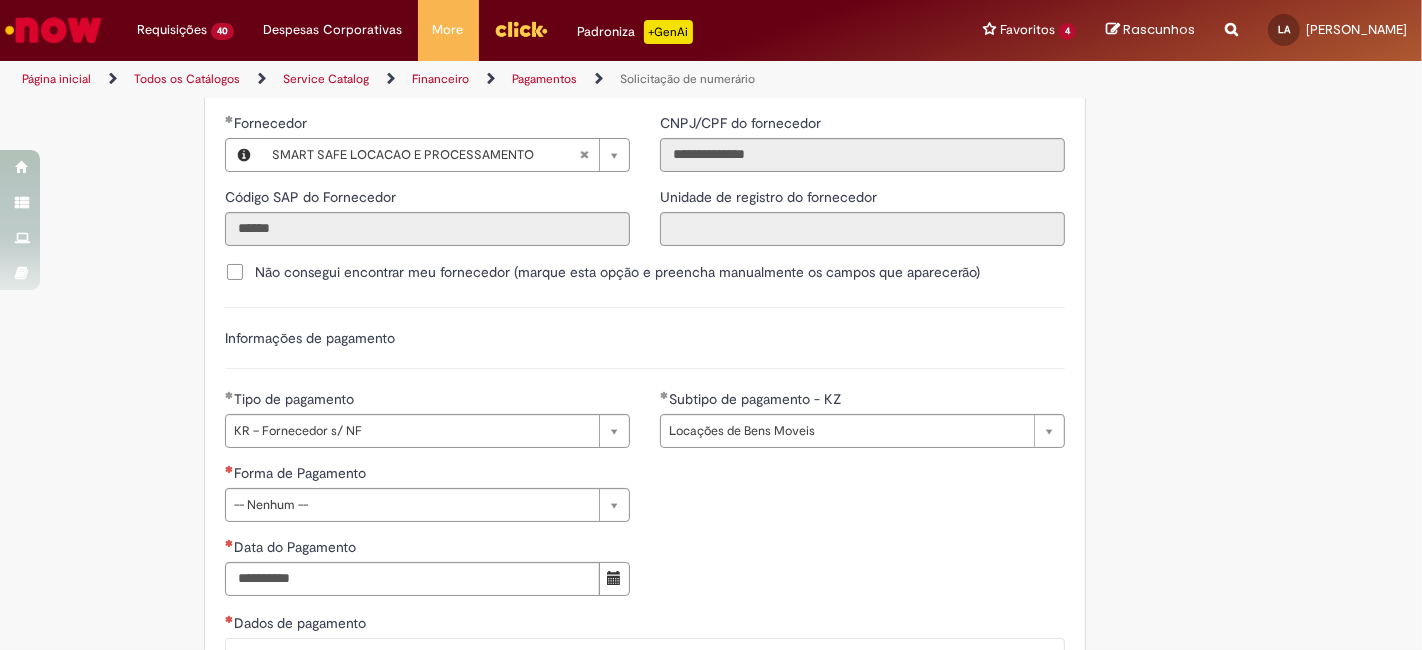 click on "**********" at bounding box center (645, 537) 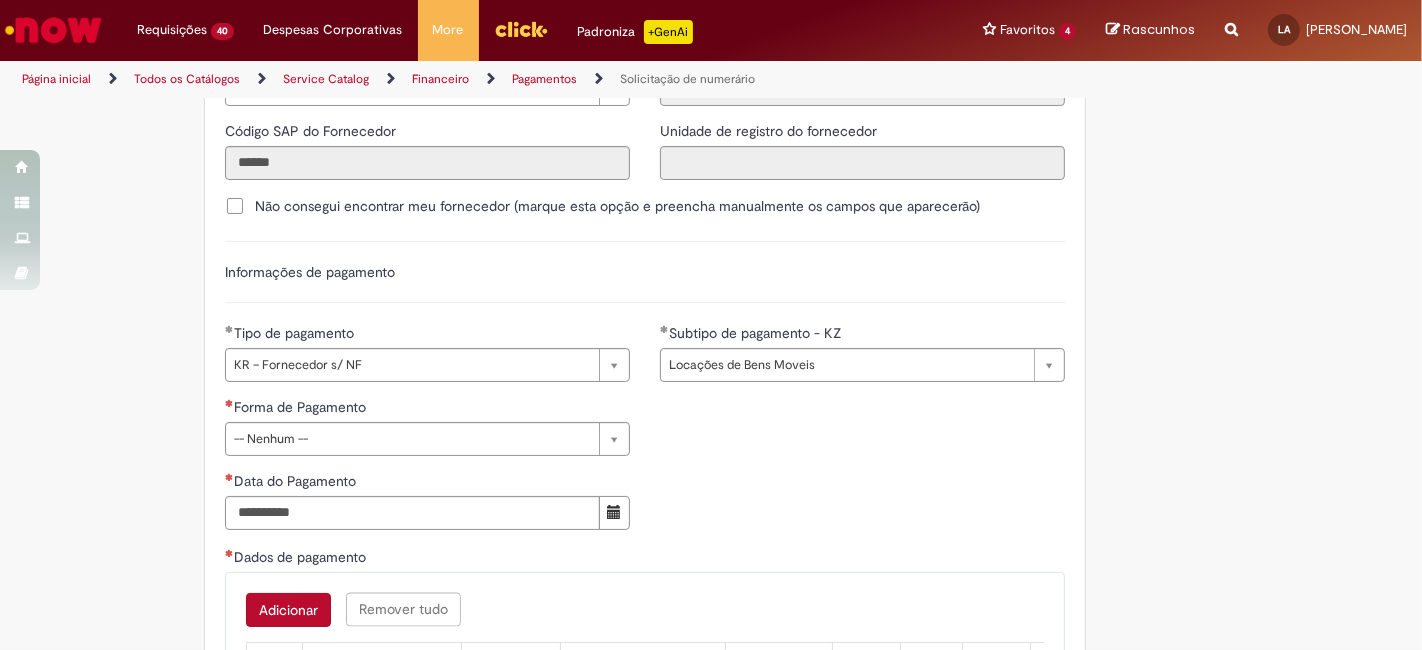 scroll, scrollTop: 2824, scrollLeft: 0, axis: vertical 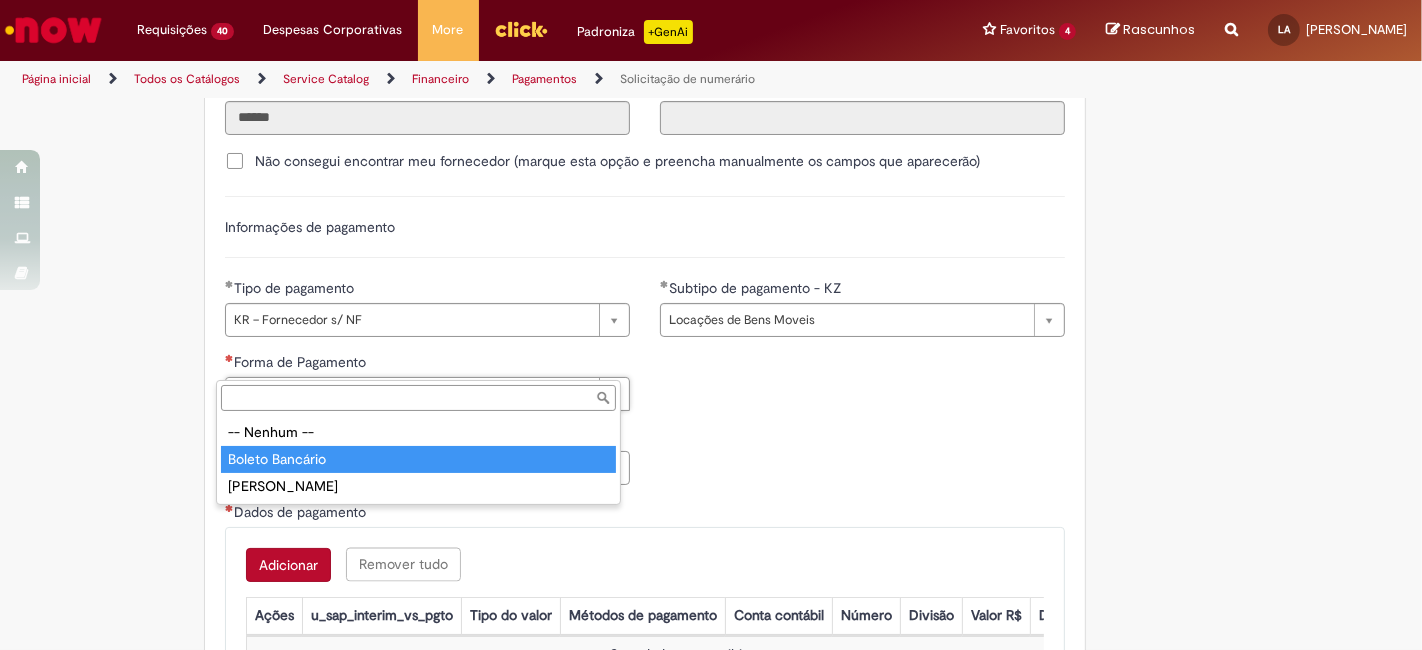 type on "**********" 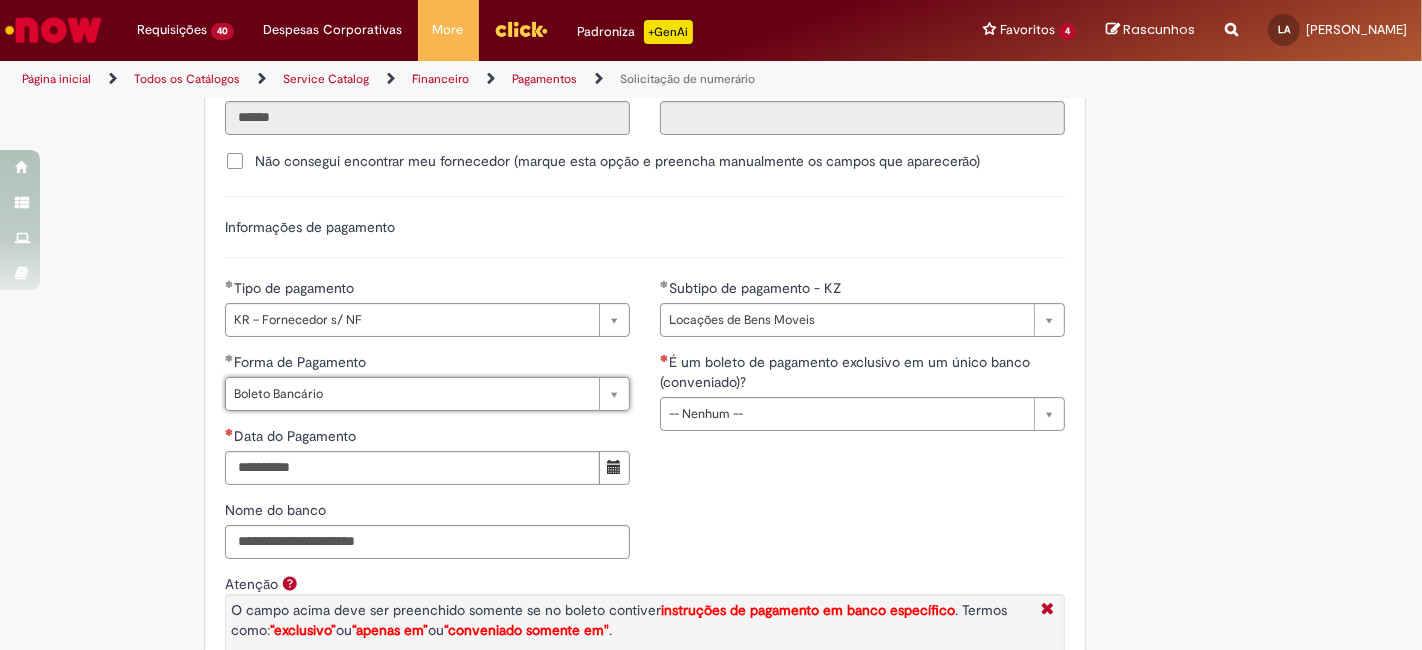 click on "**********" at bounding box center [645, 463] 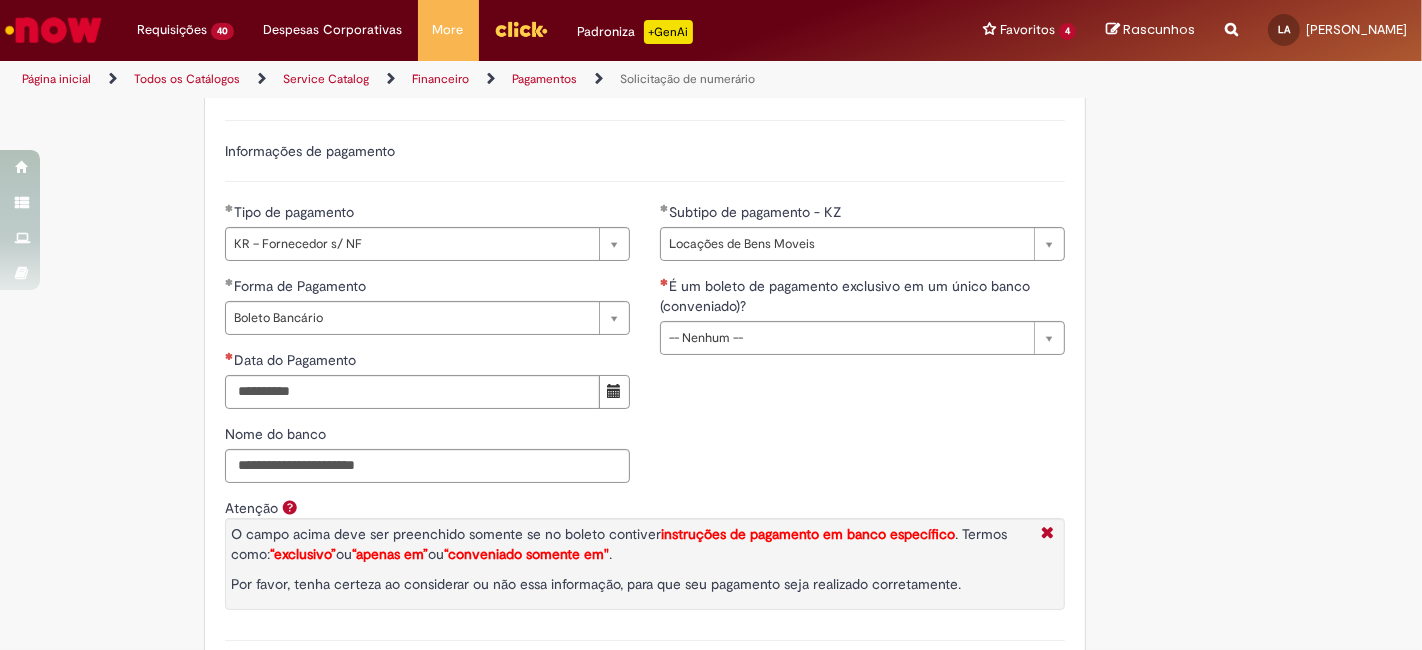 scroll, scrollTop: 2935, scrollLeft: 0, axis: vertical 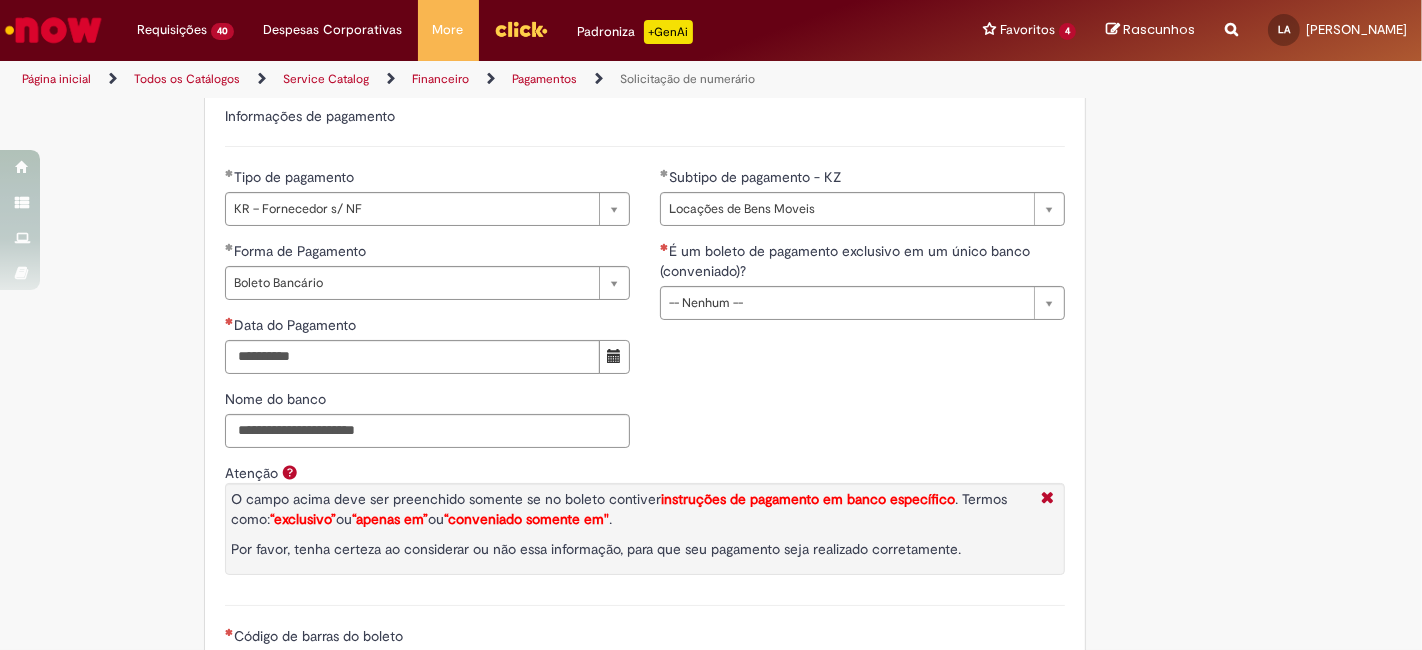 click on "**********" at bounding box center (645, 352) 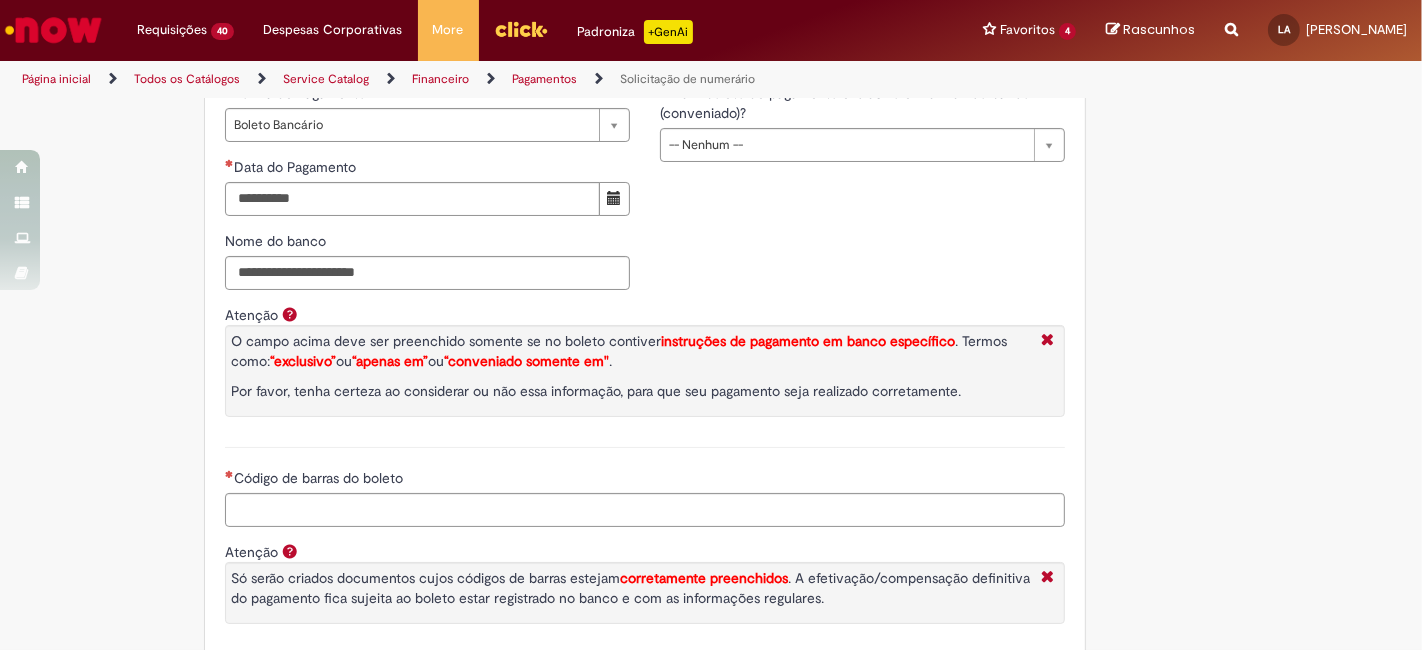 scroll, scrollTop: 3046, scrollLeft: 0, axis: vertical 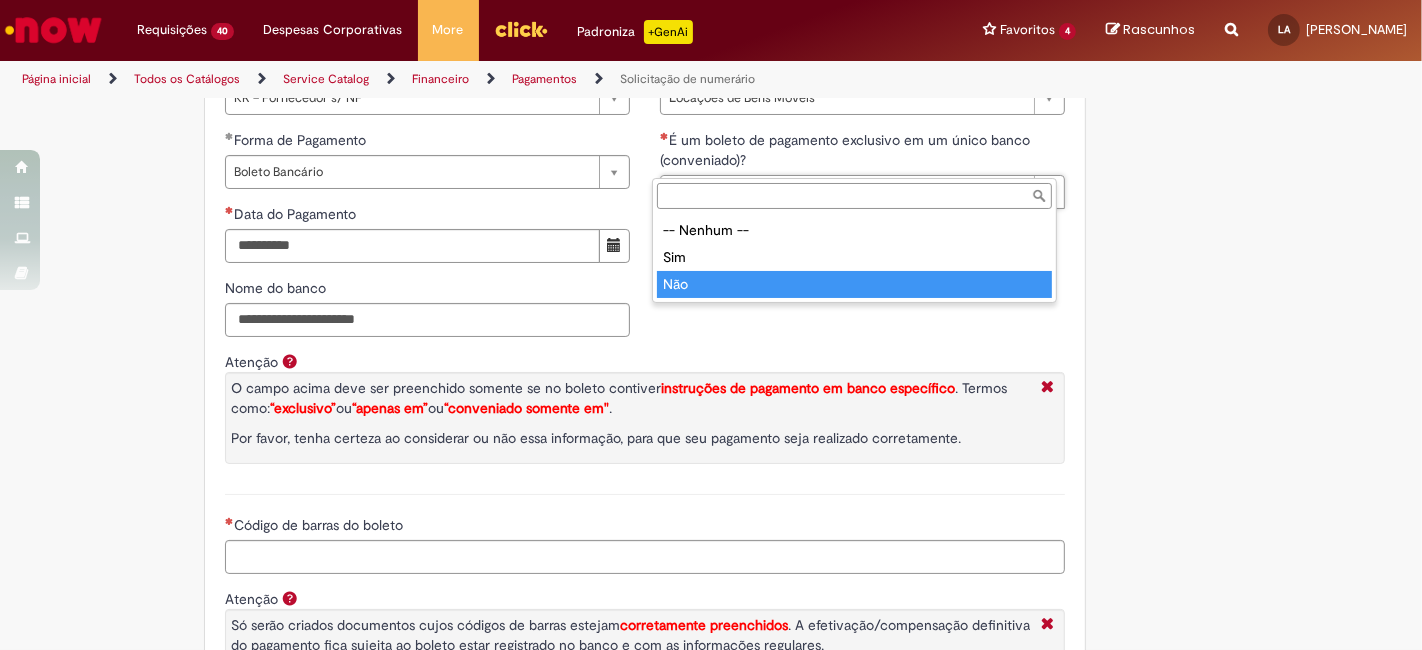 type on "***" 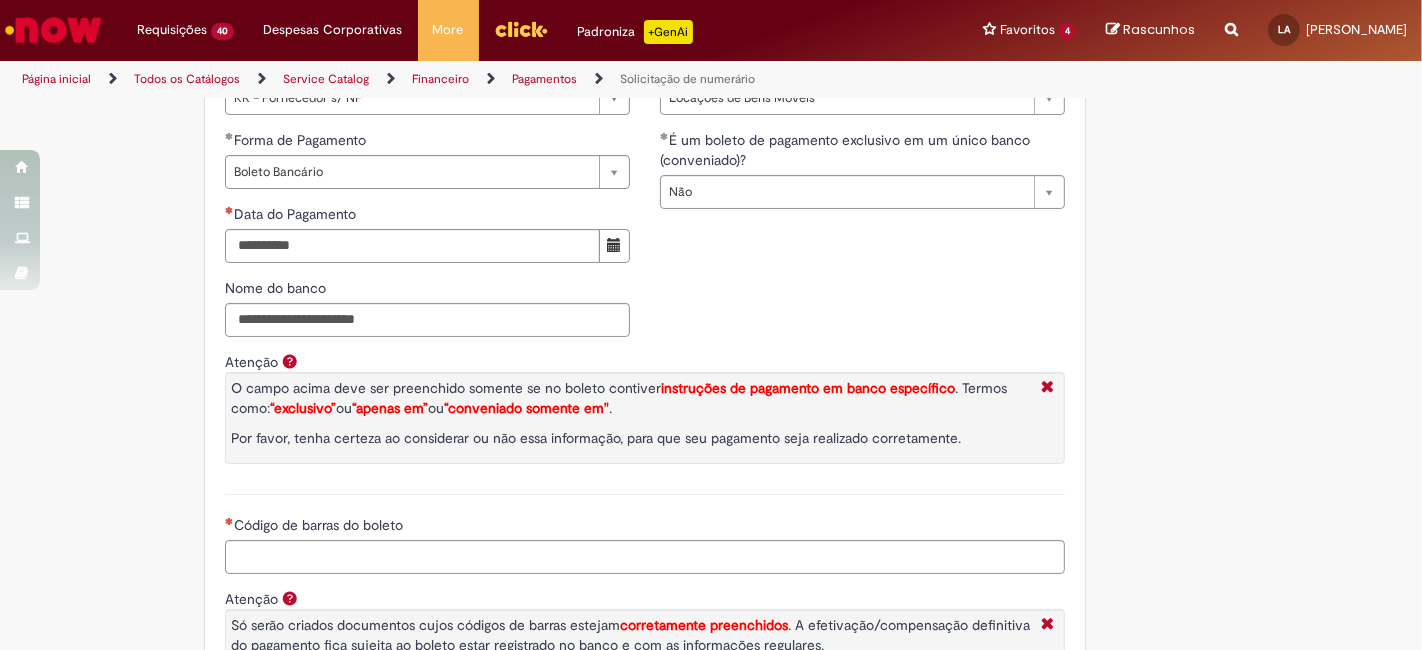 click on "**********" at bounding box center (645, 241) 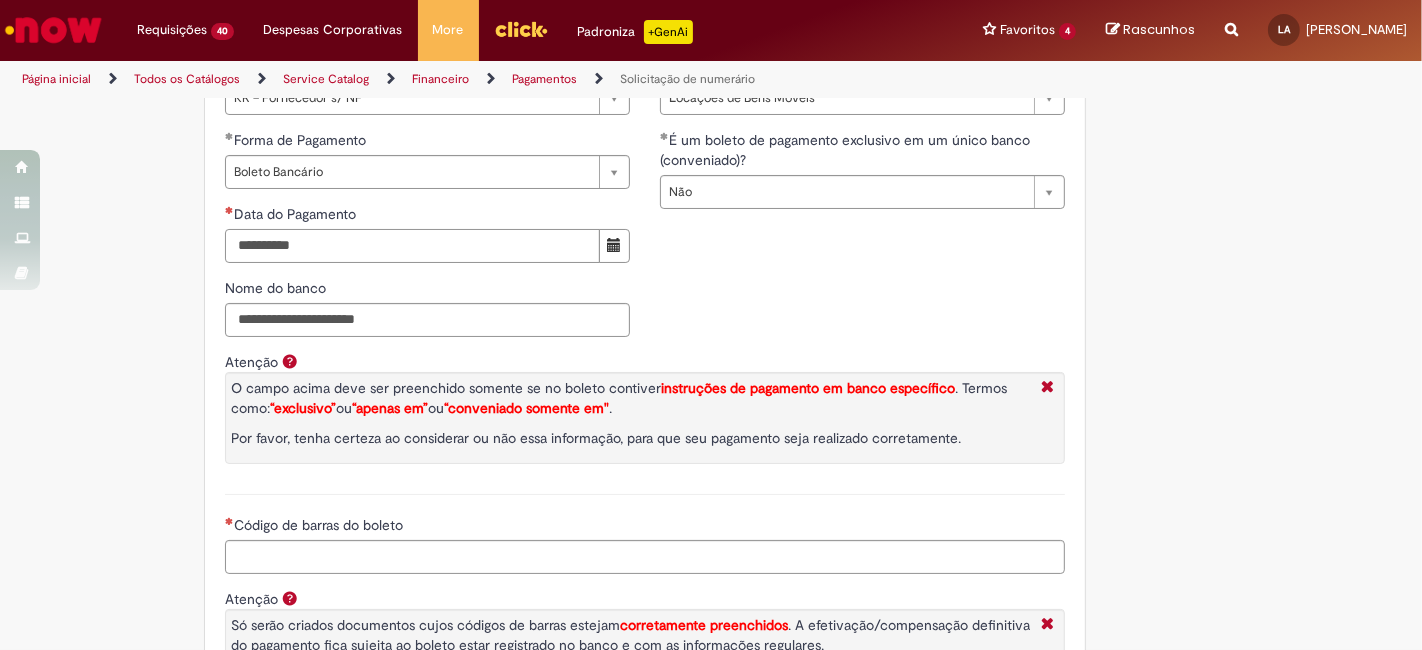 click on "Data do Pagamento" at bounding box center [412, 246] 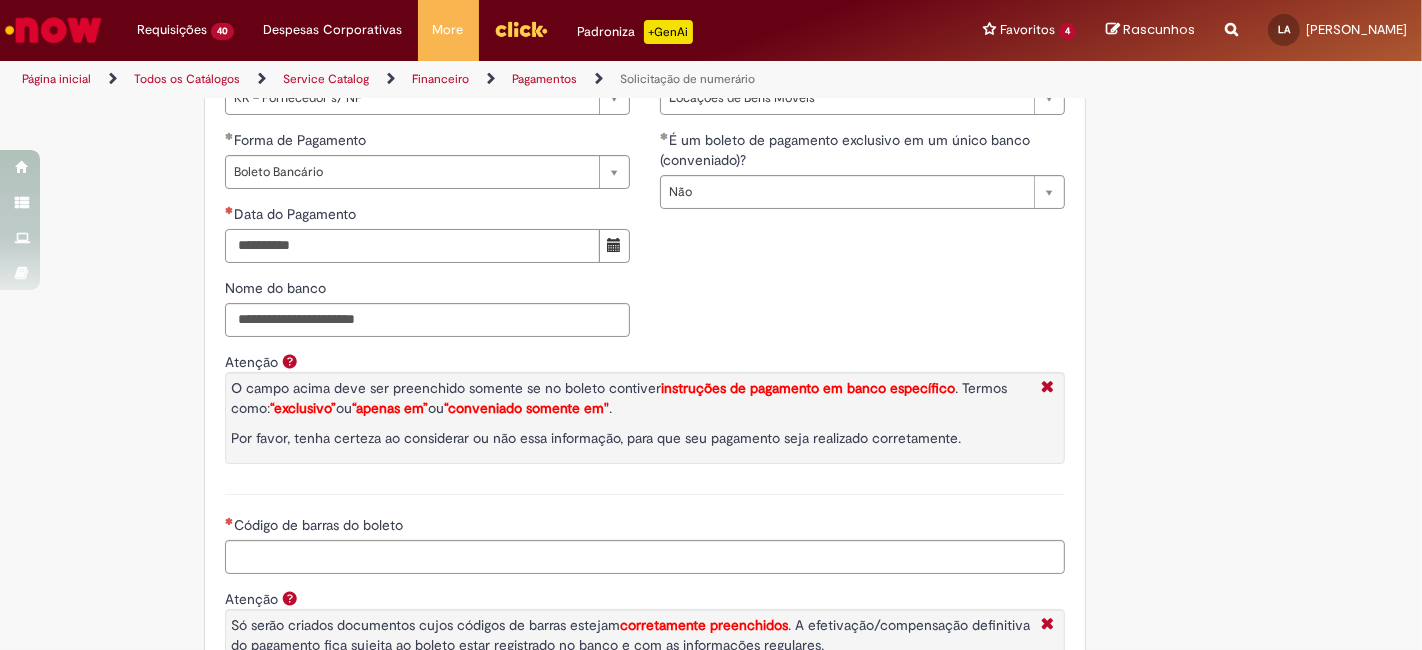 click on "Data do Pagamento" at bounding box center (412, 246) 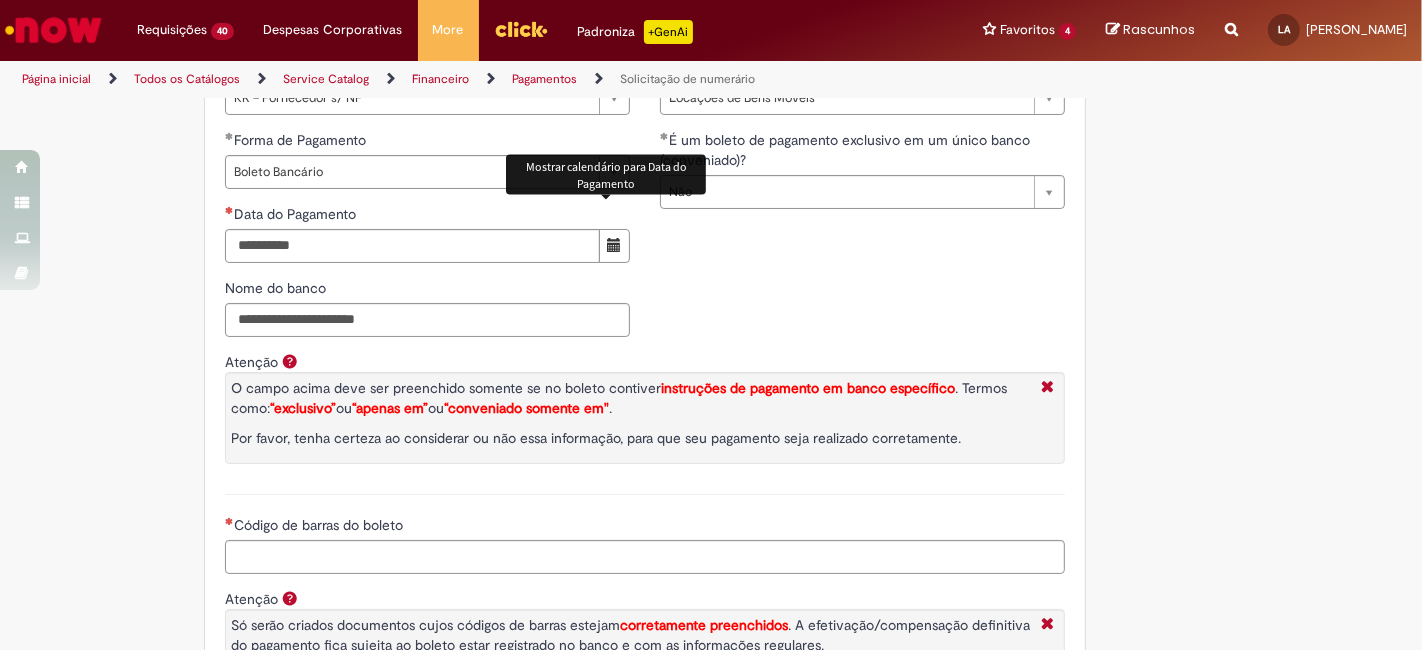 click at bounding box center (614, 245) 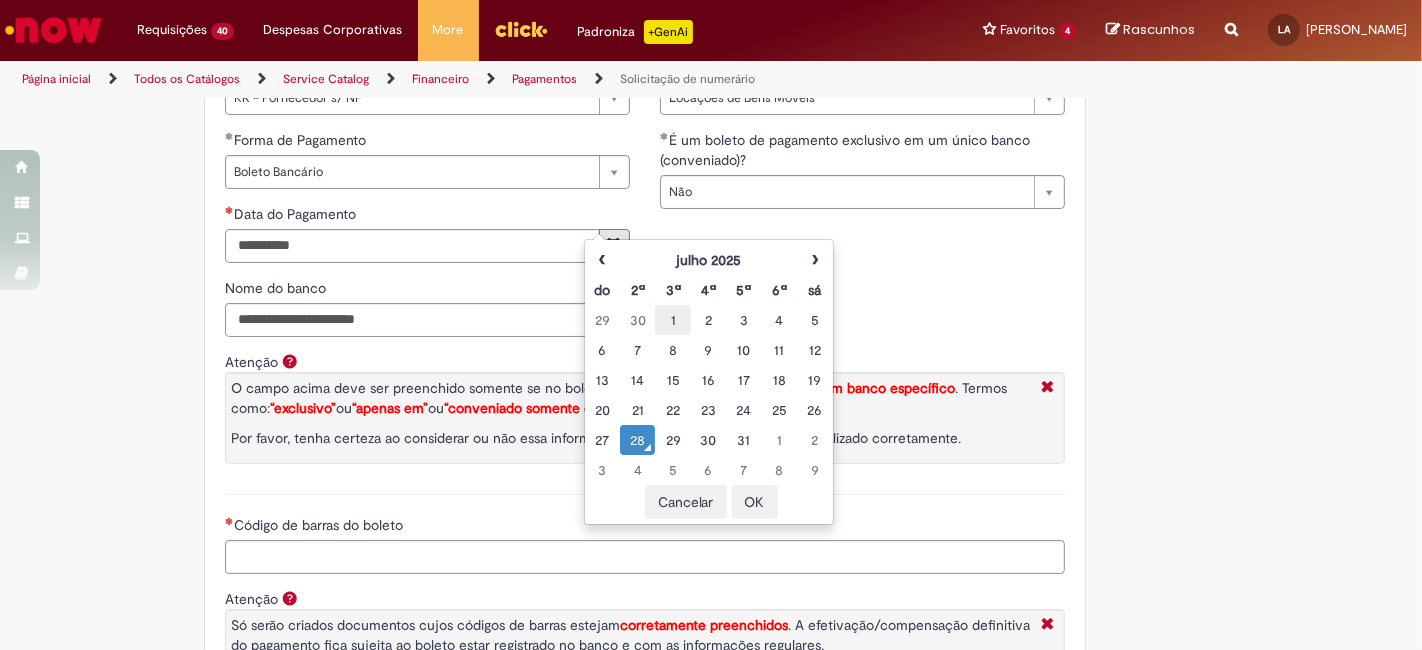 click on "1" at bounding box center (672, 320) 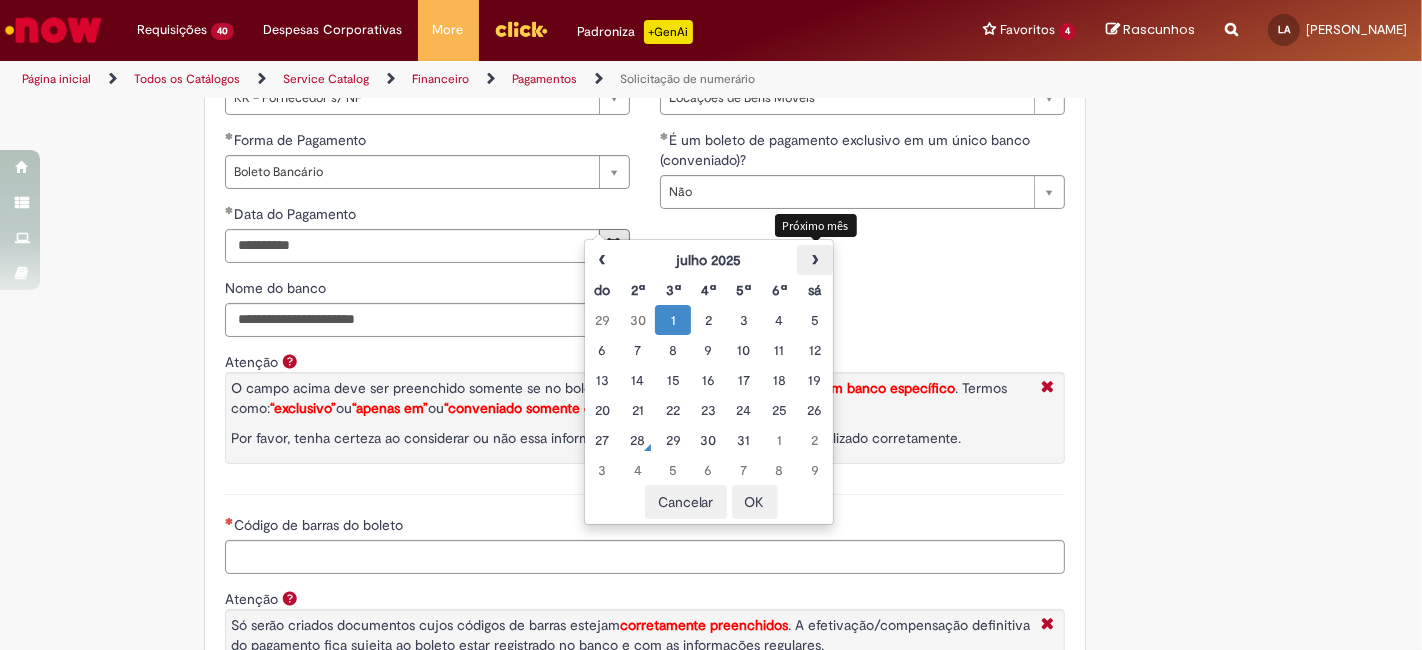click on "›" at bounding box center [814, 260] 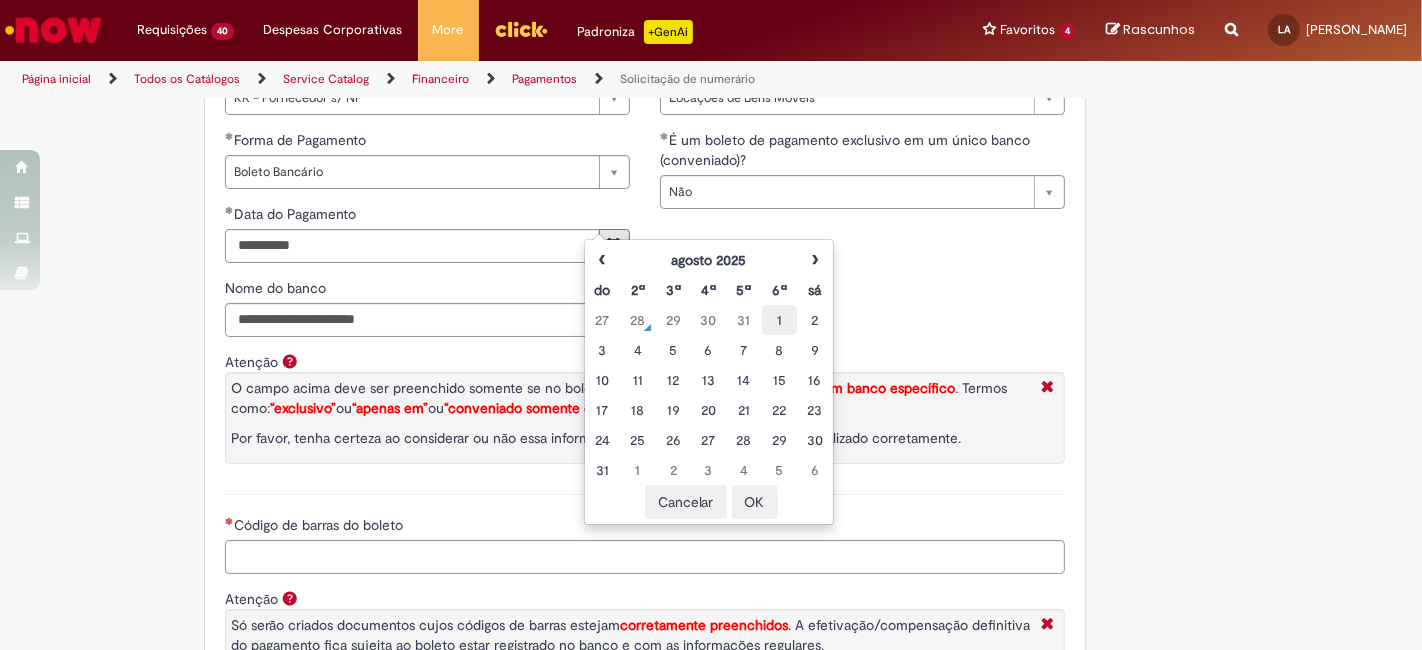 click on "1" at bounding box center [779, 320] 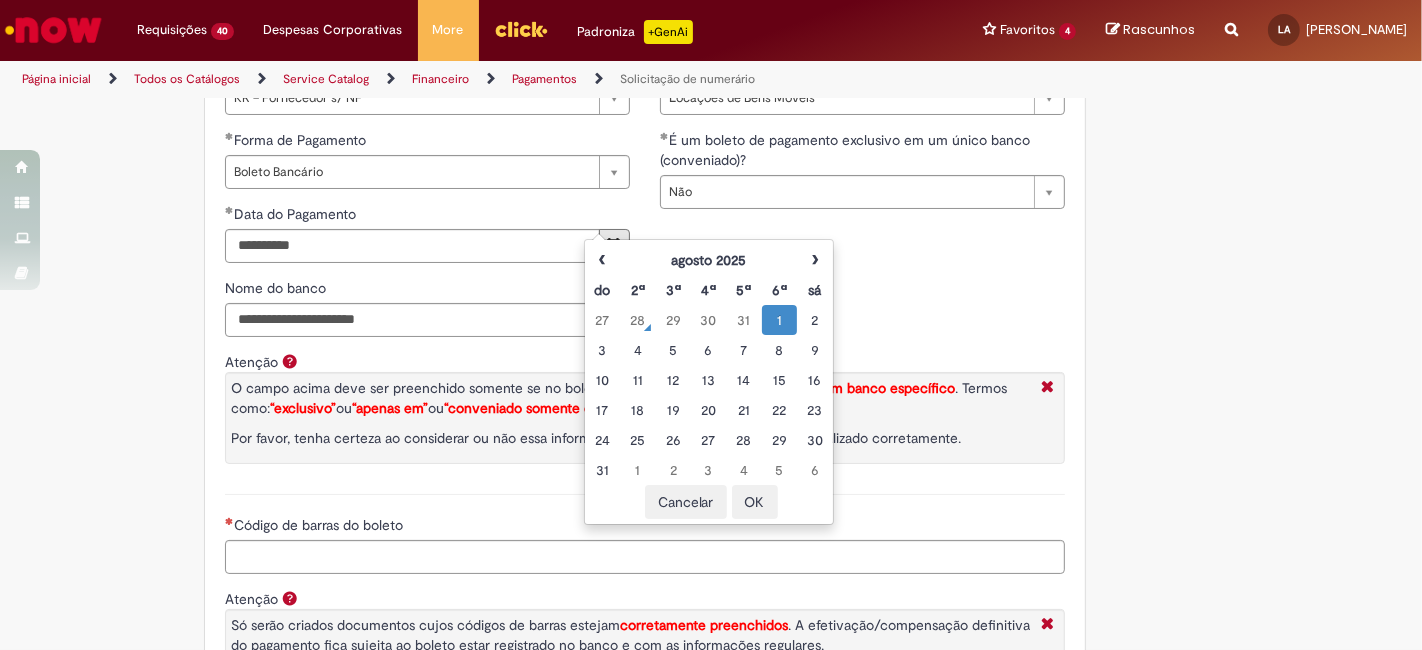 click on "OK" at bounding box center [755, 502] 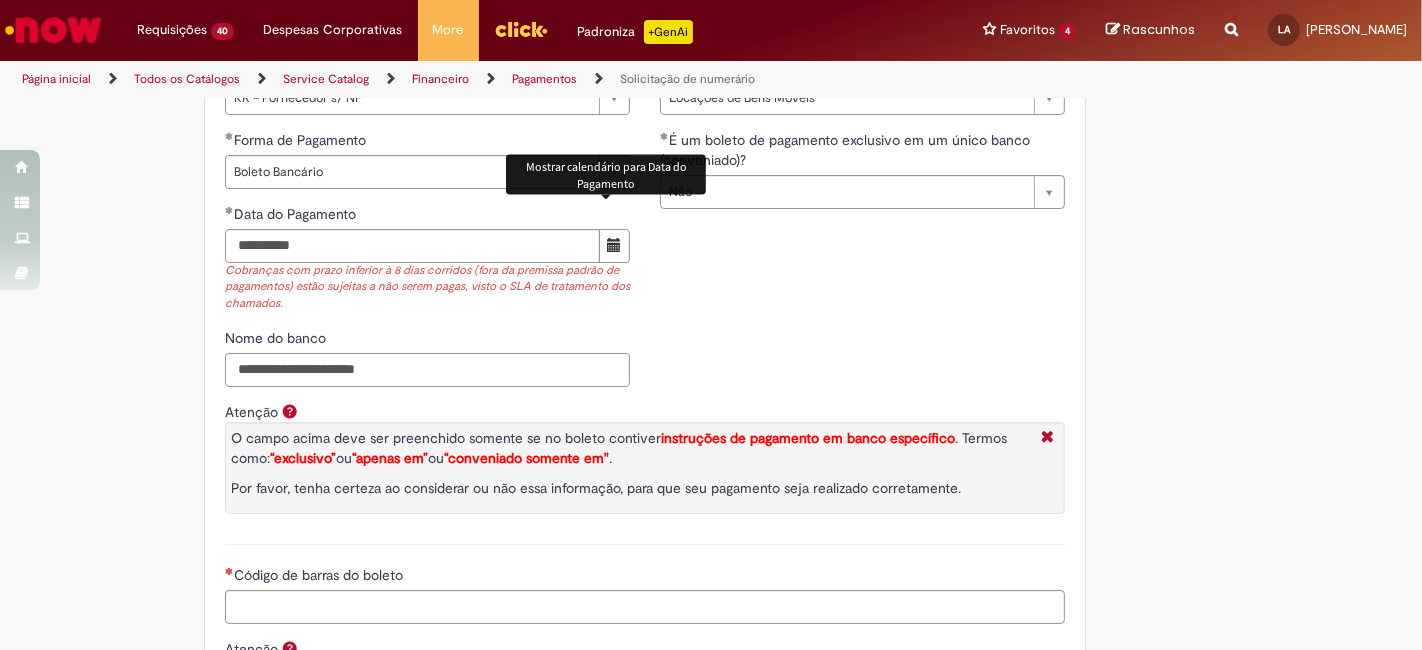 click on "Nome do banco" at bounding box center (427, 370) 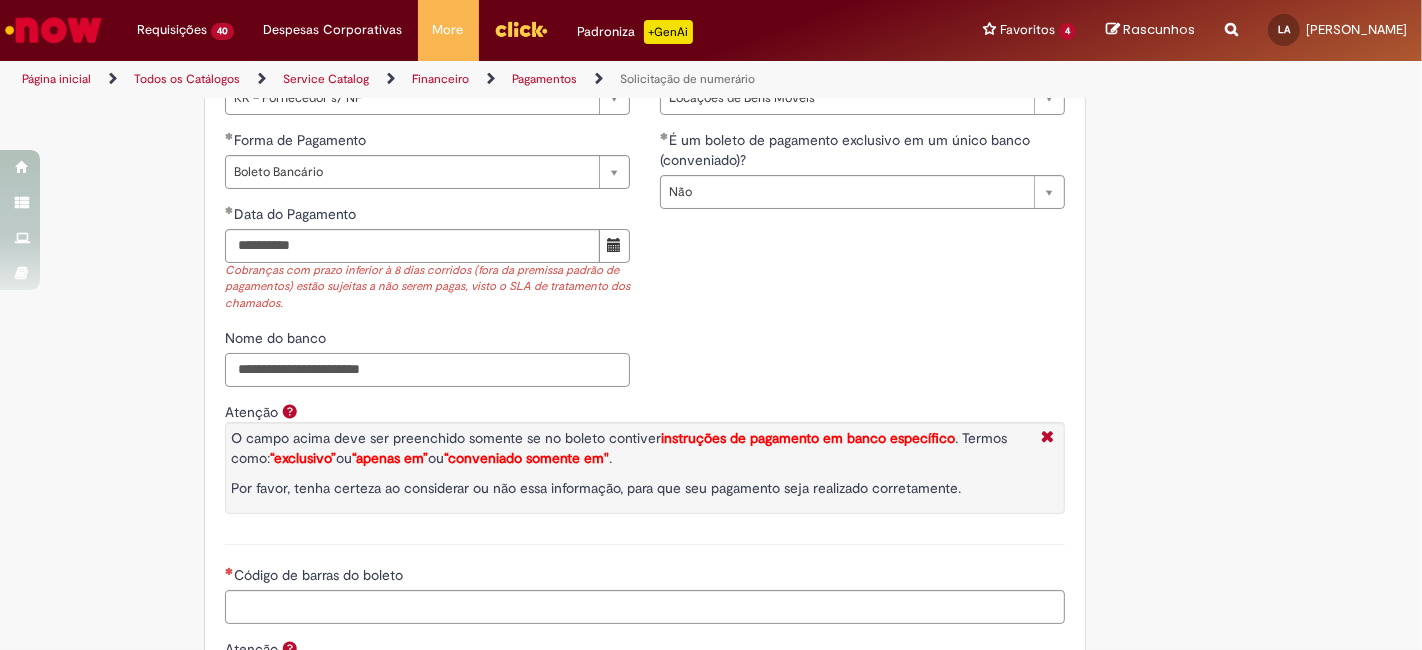 type on "**********" 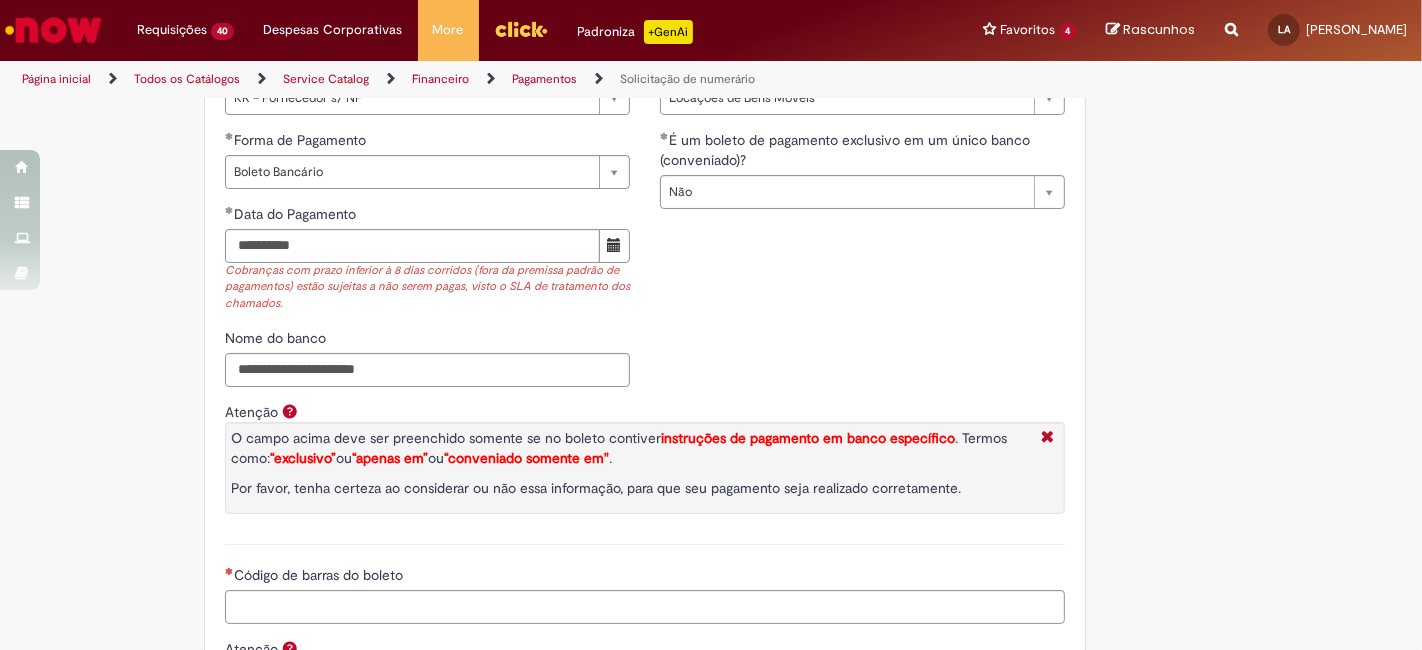 click on "**********" at bounding box center (427, 266) 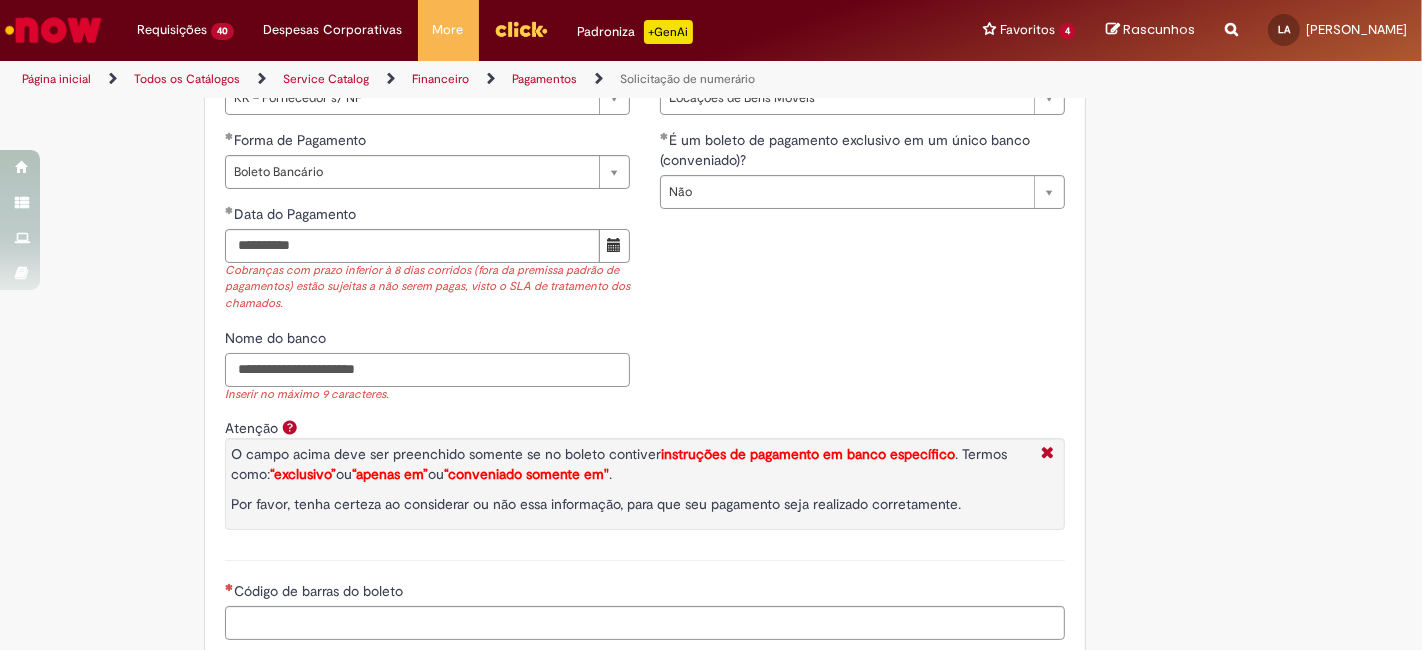 click on "Nome do banco" at bounding box center [427, 370] 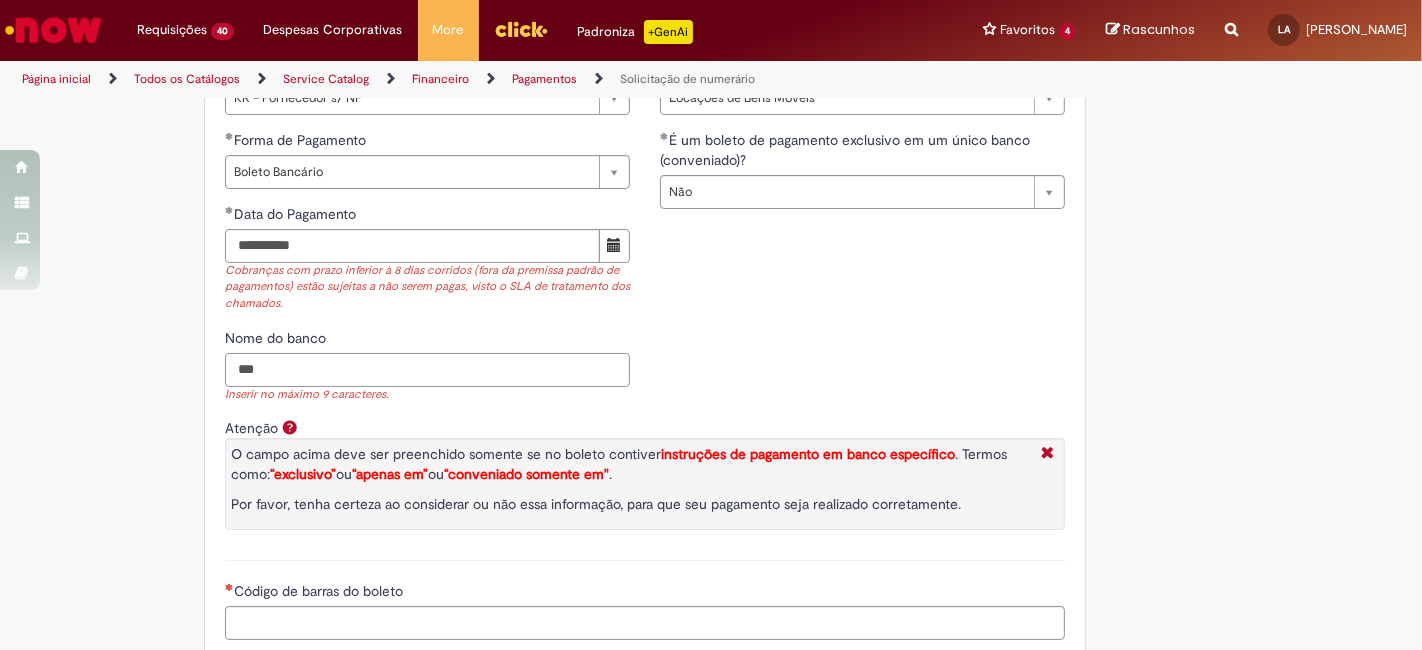 type on "***" 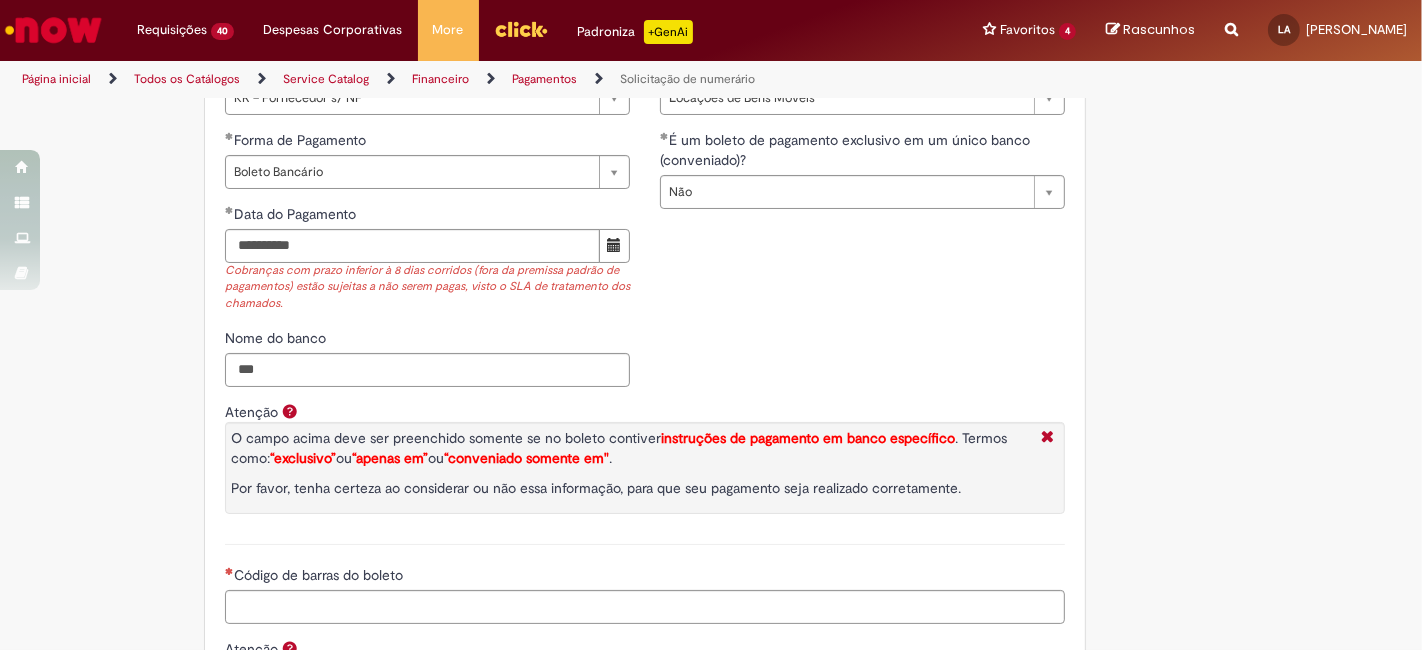 click on "**********" at bounding box center (645, 266) 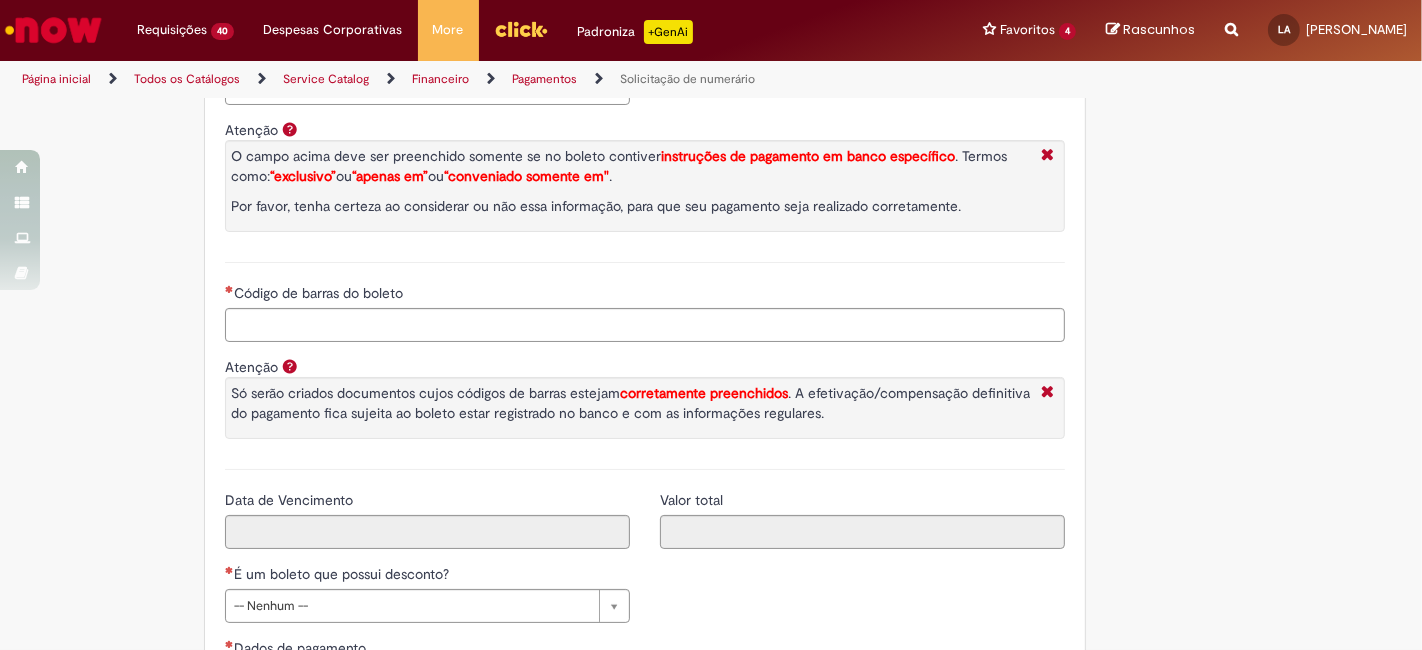 scroll, scrollTop: 3380, scrollLeft: 0, axis: vertical 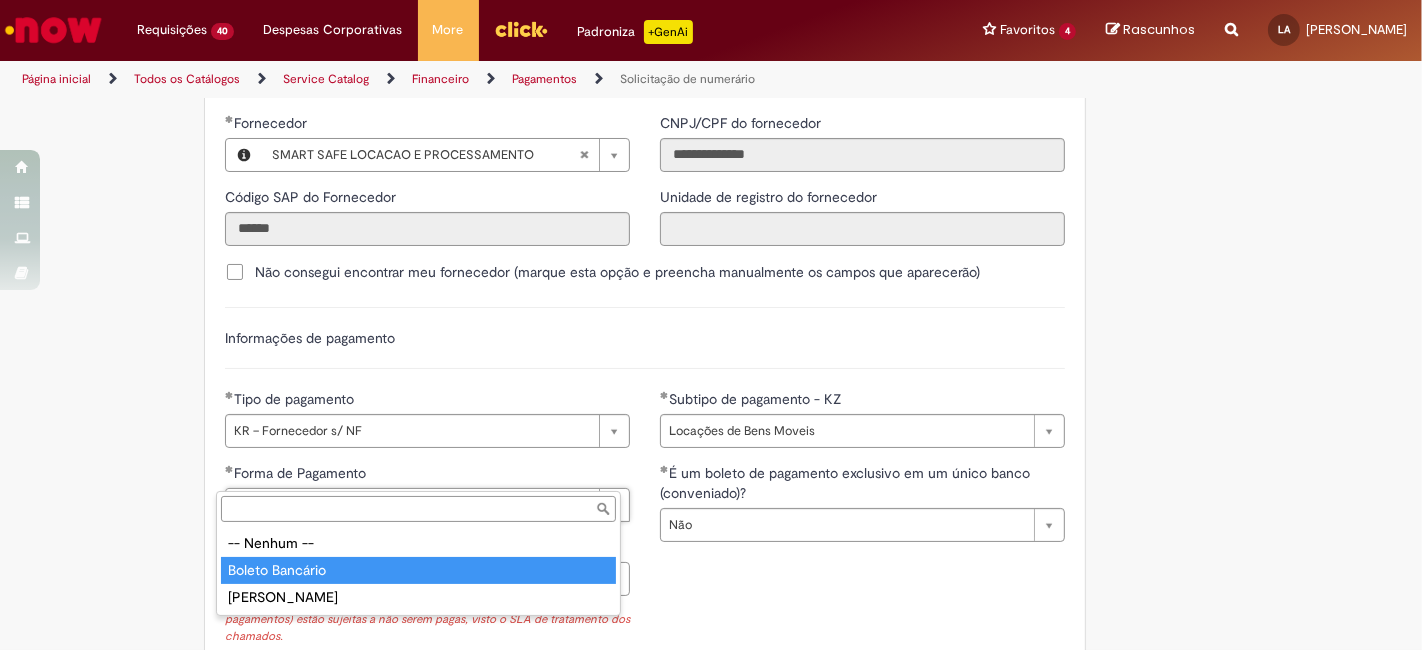 type on "**********" 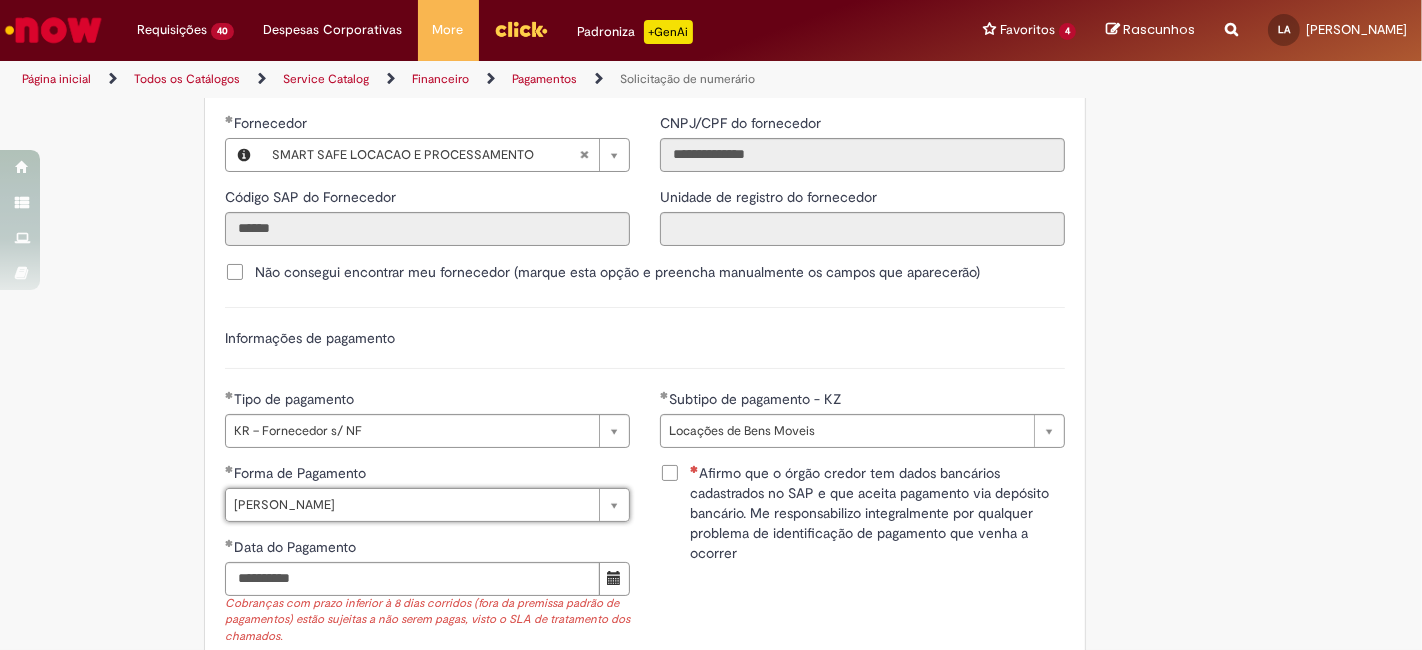 scroll, scrollTop: 0, scrollLeft: 97, axis: horizontal 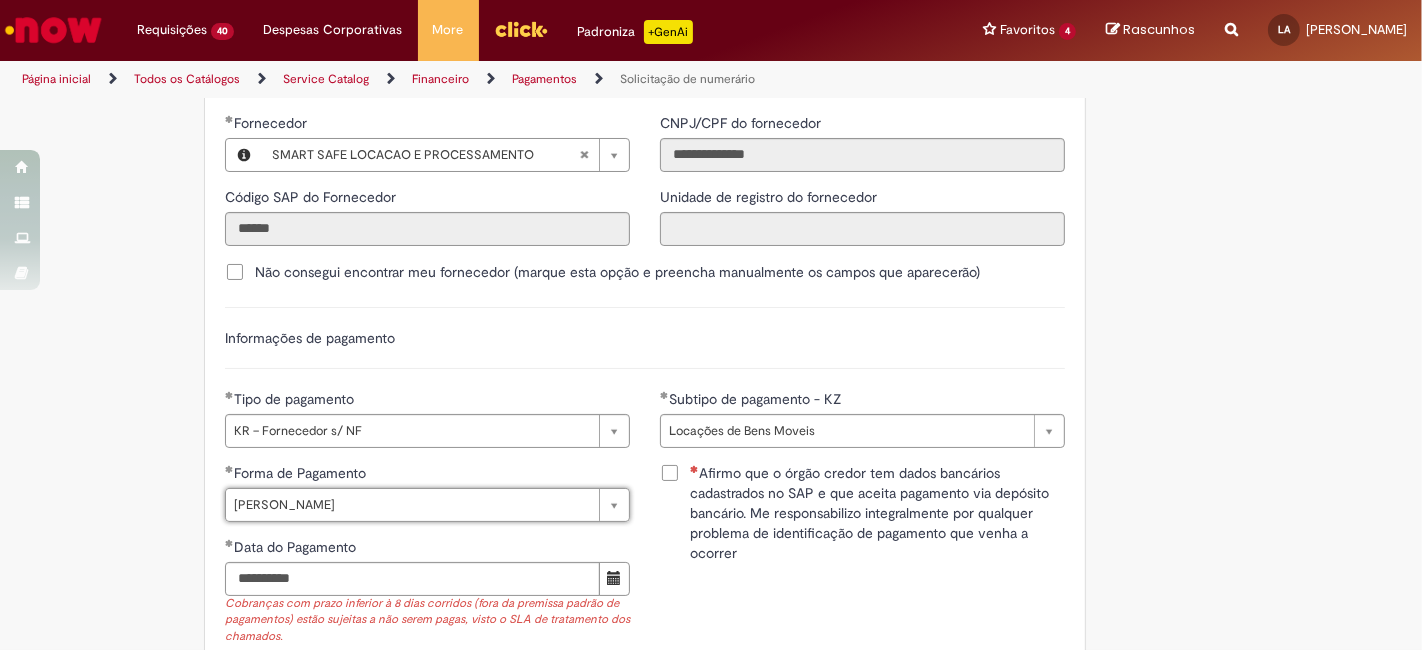 click on "Informações de pagamento" at bounding box center [645, 348] 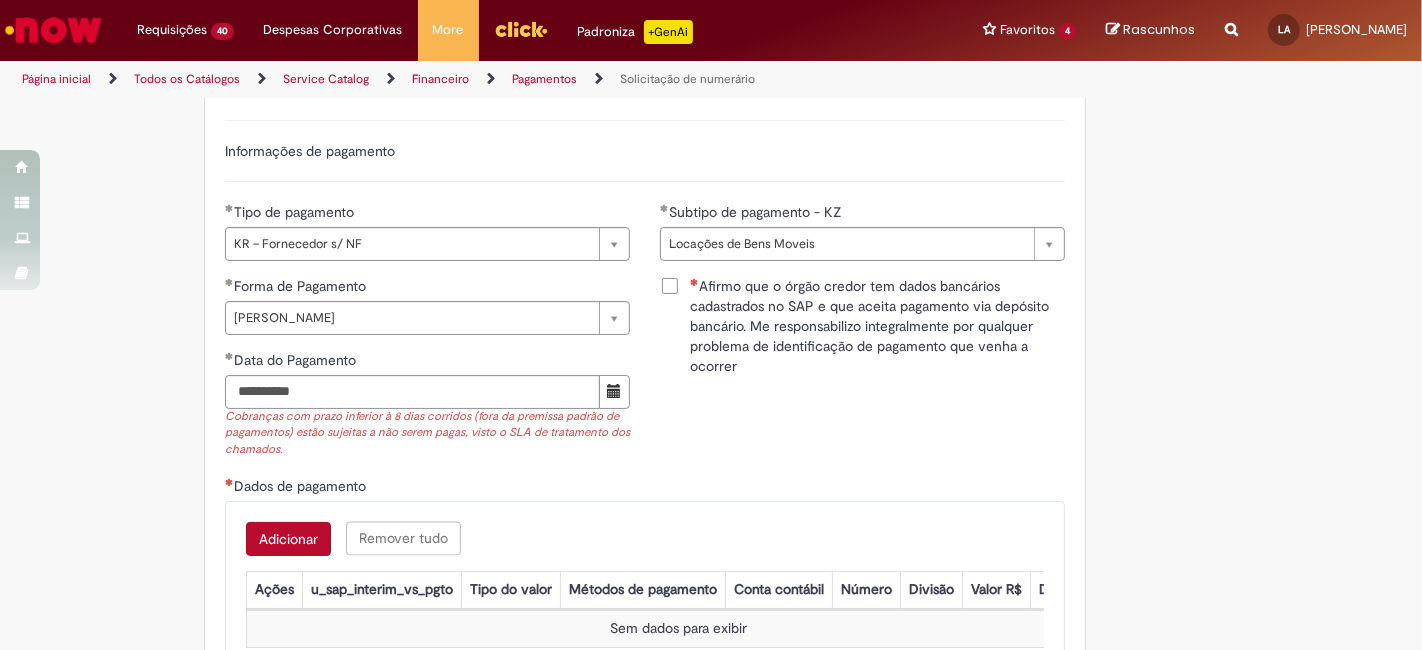 scroll, scrollTop: 2935, scrollLeft: 0, axis: vertical 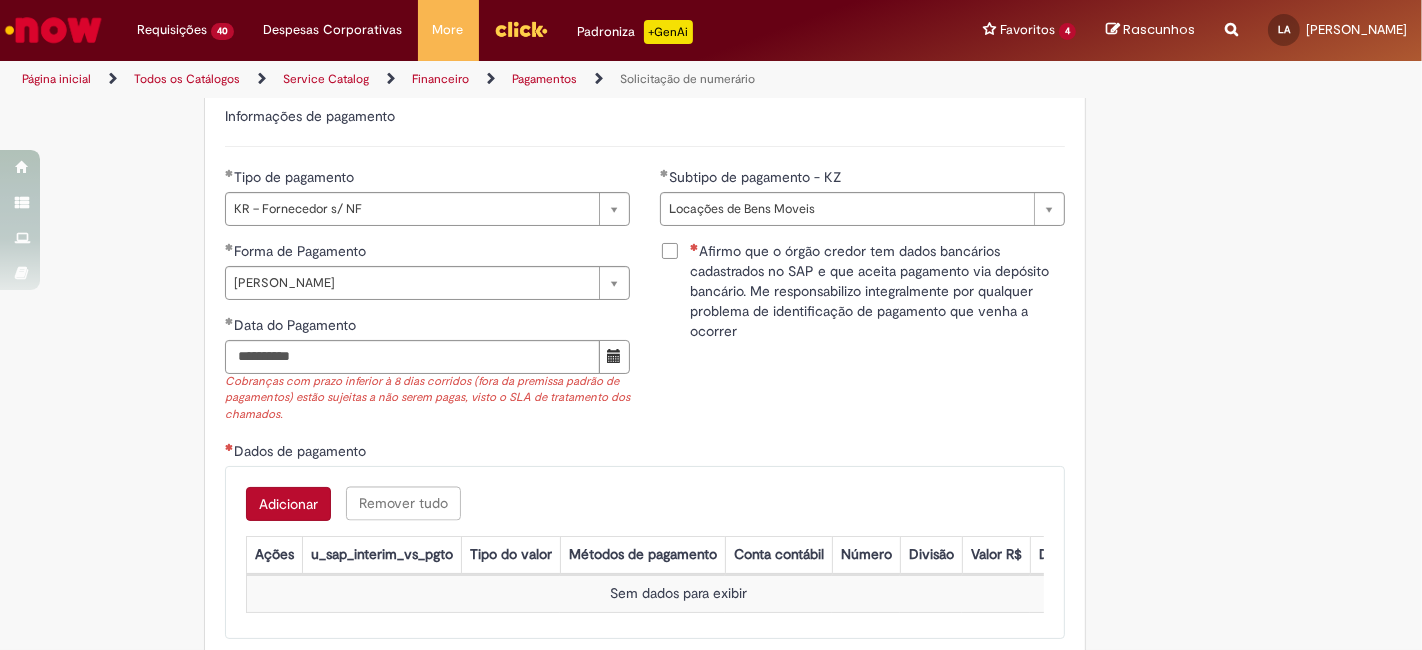 click on "Afirmo que o órgão credor tem dados bancários cadastrados no SAP e que aceita pagamento via depósito bancário. Me responsabilizo integralmente por qualquer problema de identificação de pagamento que venha a ocorrer" at bounding box center [877, 291] 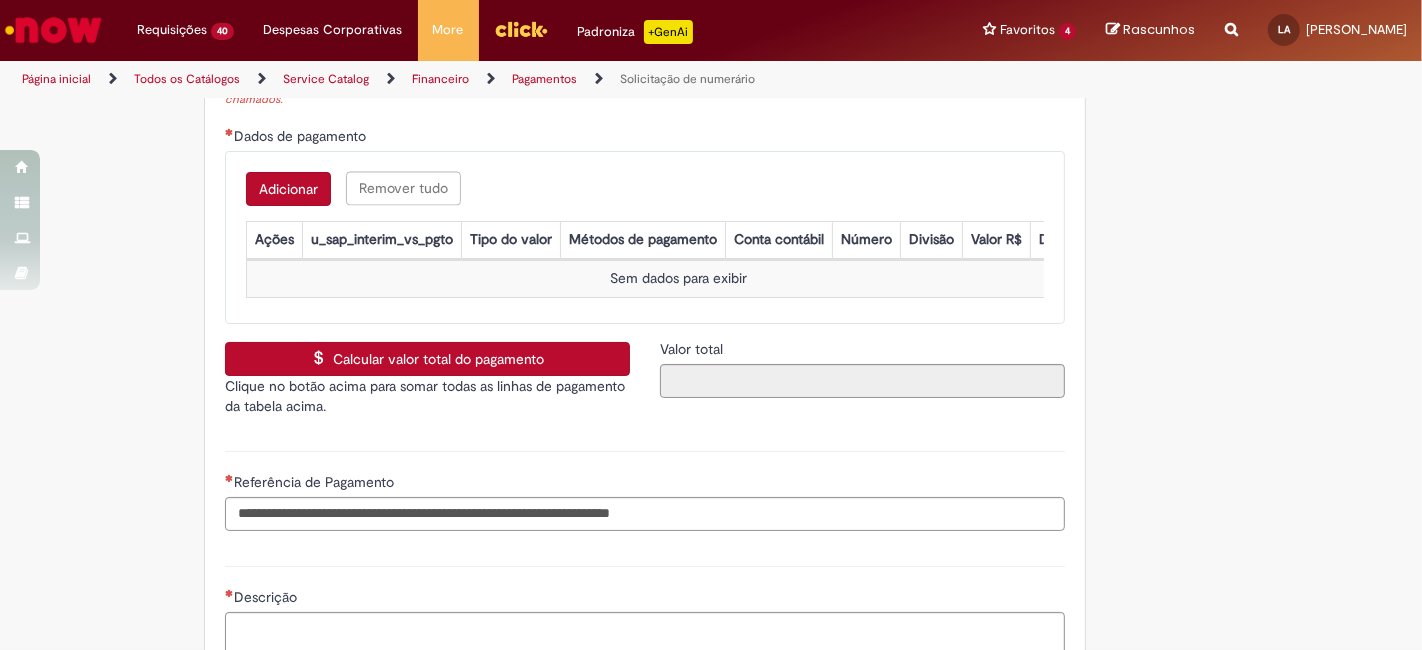 scroll, scrollTop: 3097, scrollLeft: 0, axis: vertical 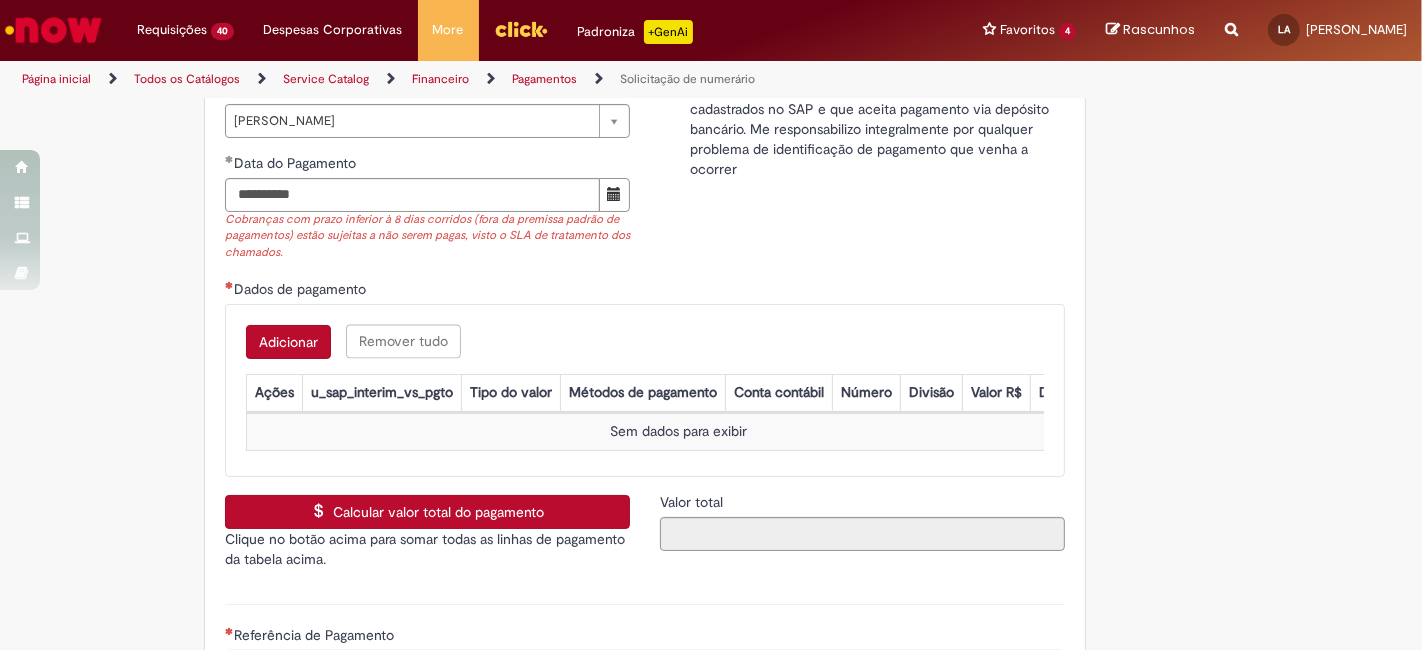 click on "Adicionar" at bounding box center (288, 342) 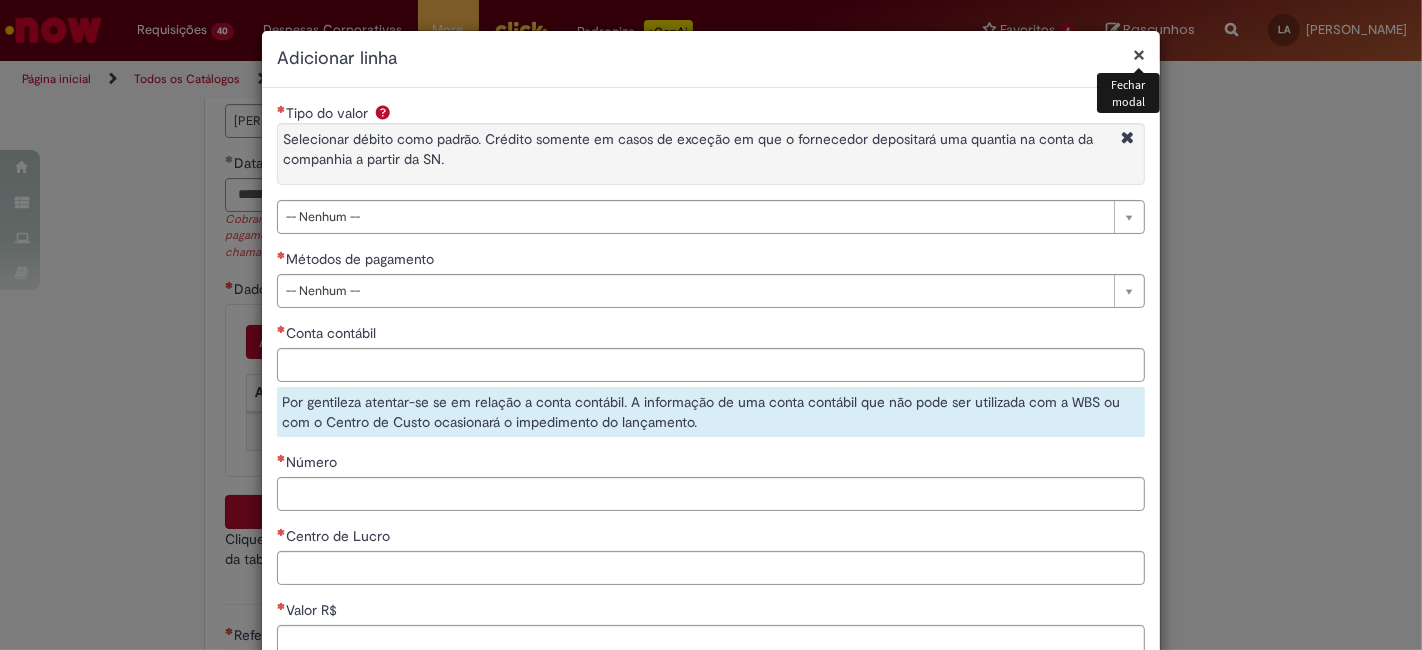 click on "**********" at bounding box center (711, 472) 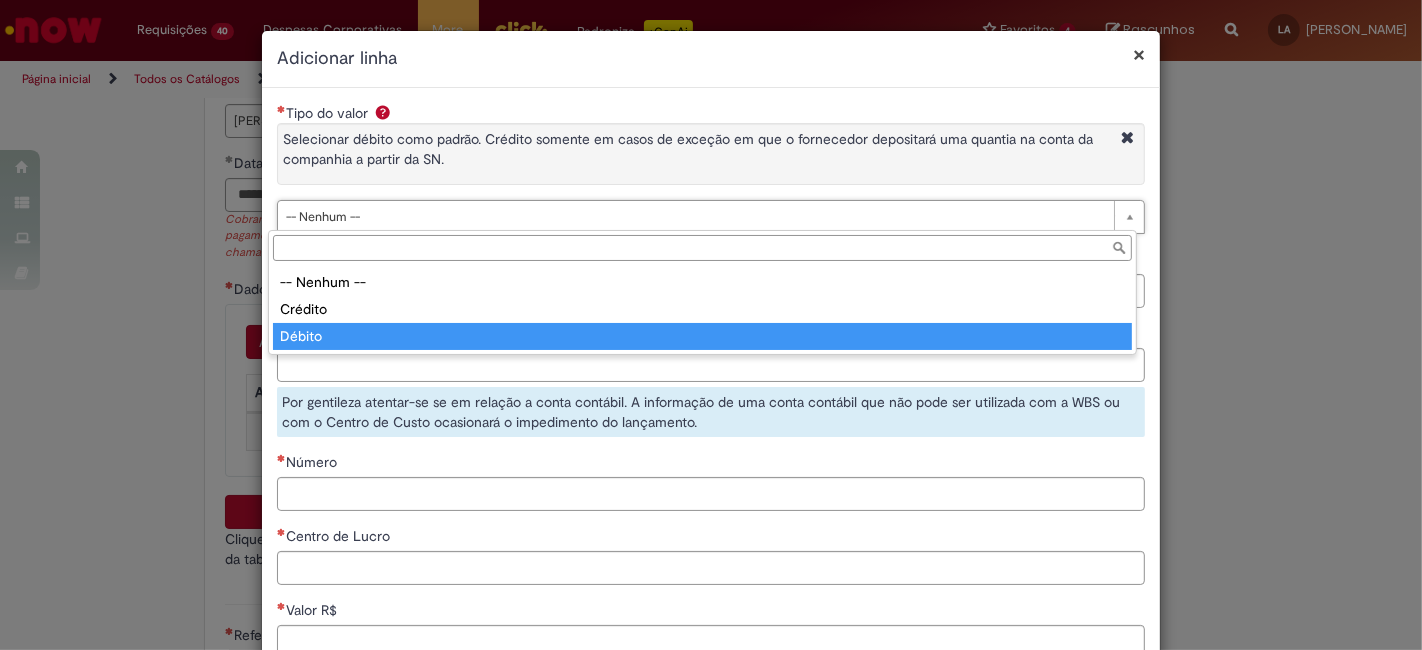 type on "******" 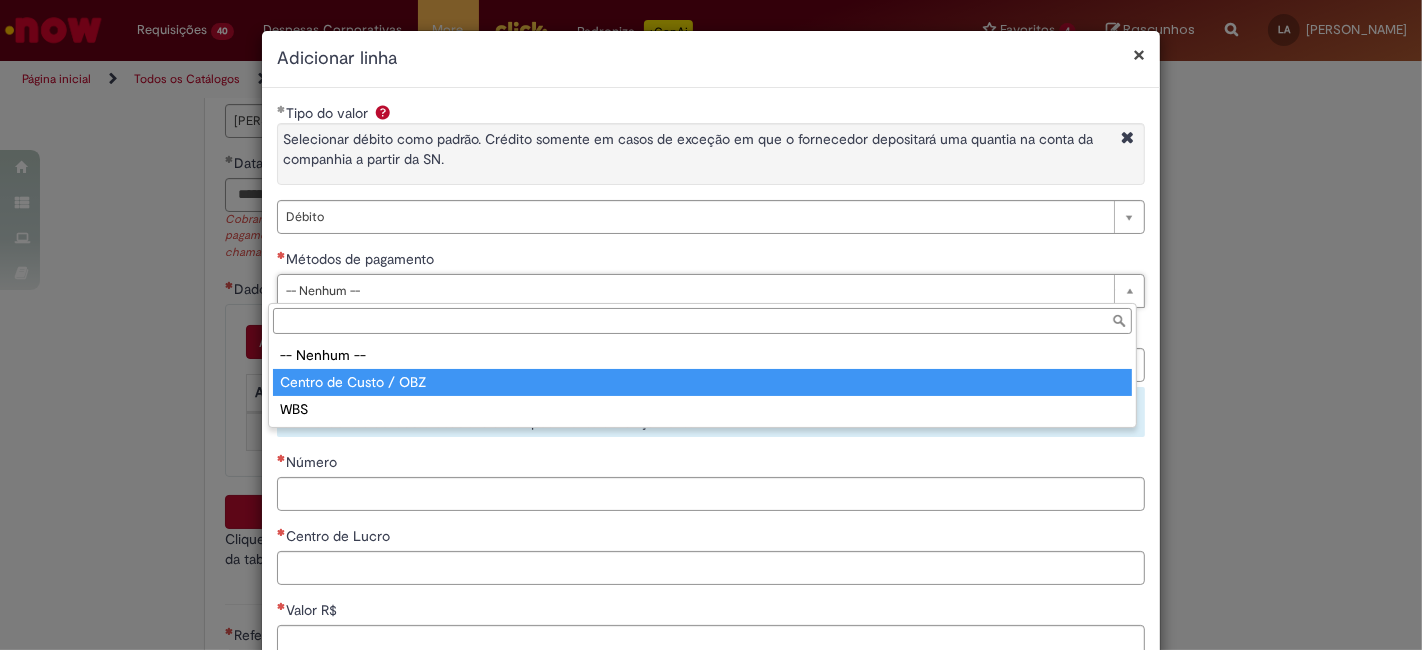 type on "**********" 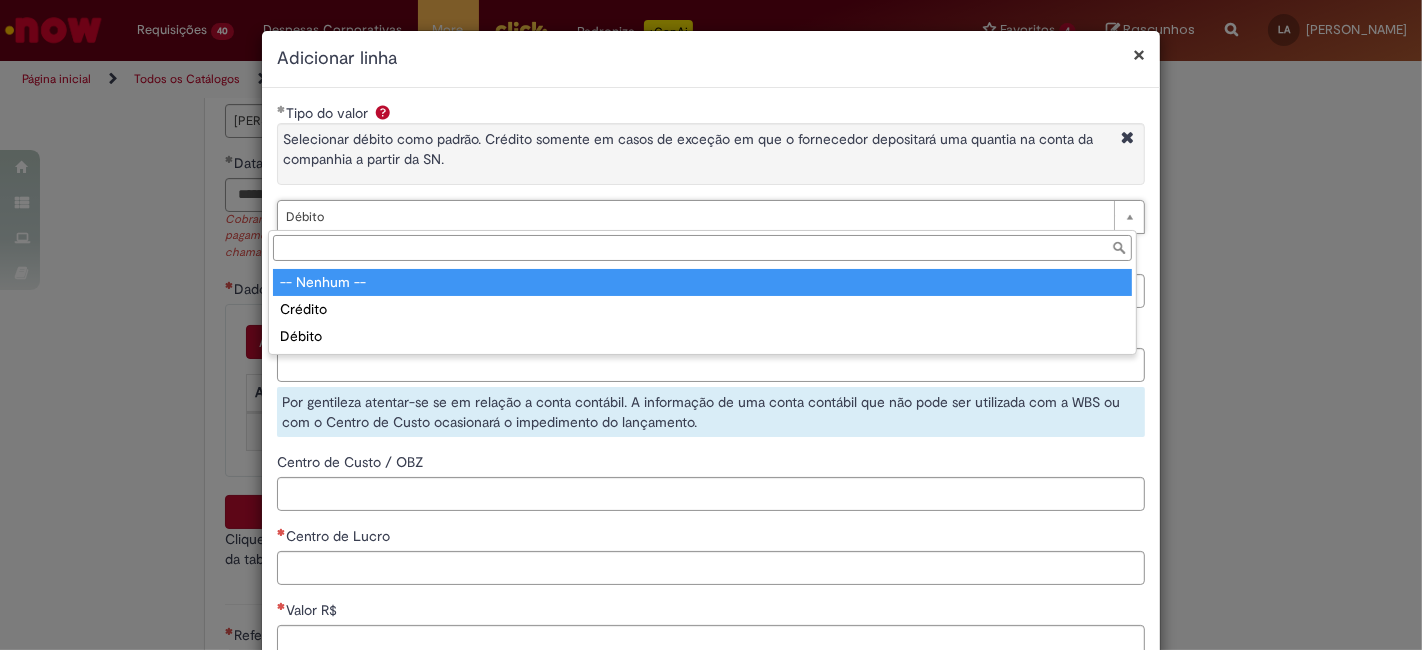 type on "******" 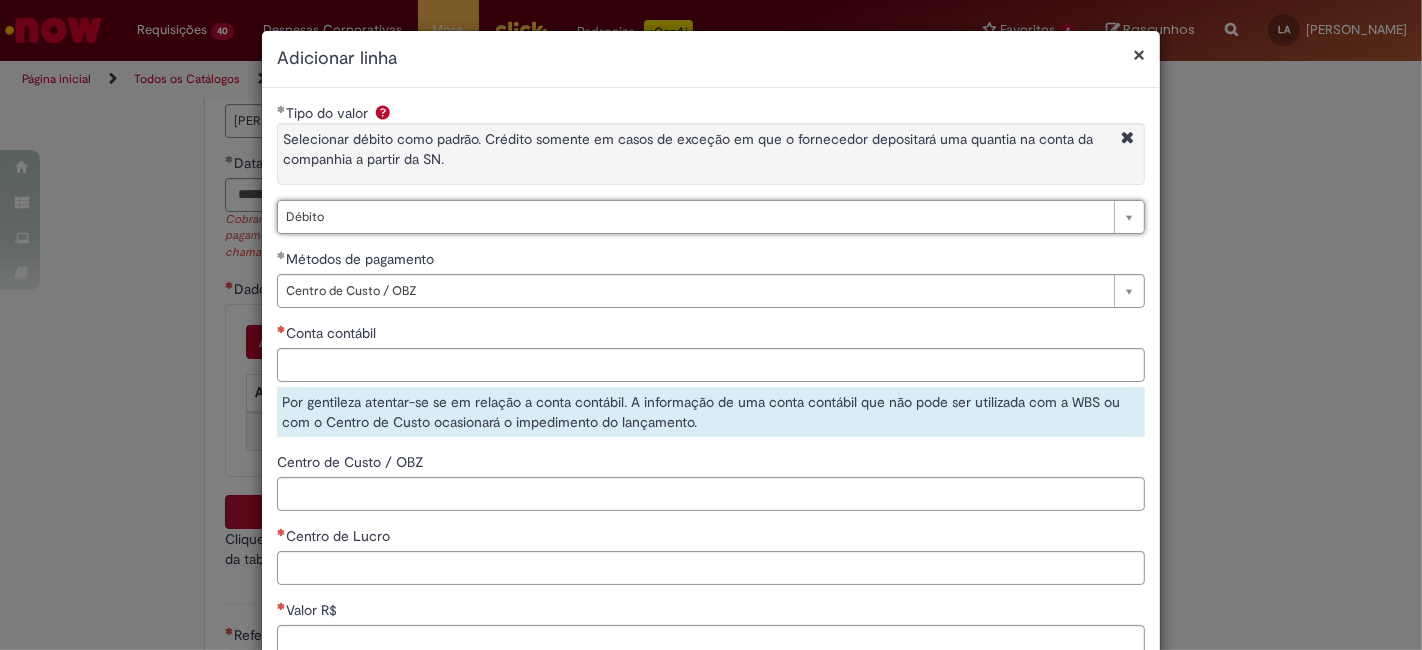 scroll, scrollTop: 0, scrollLeft: 40, axis: horizontal 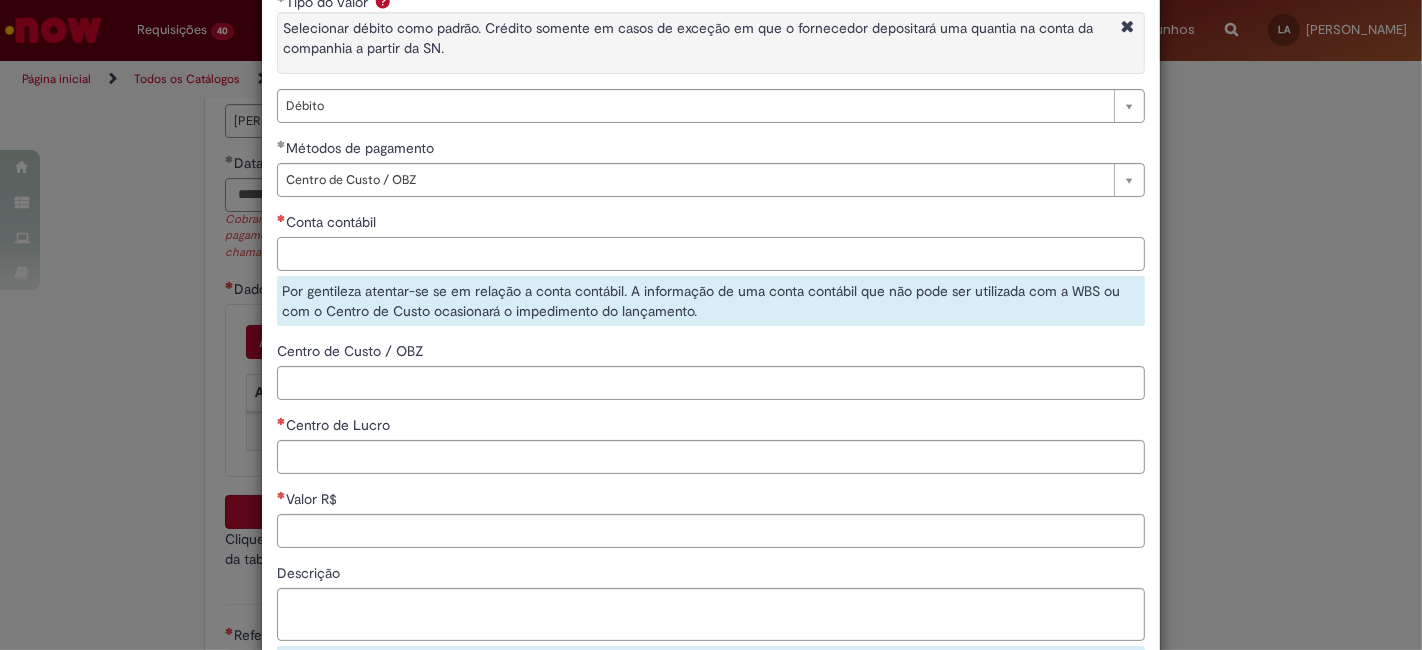 click on "Conta contábil" at bounding box center [711, 254] 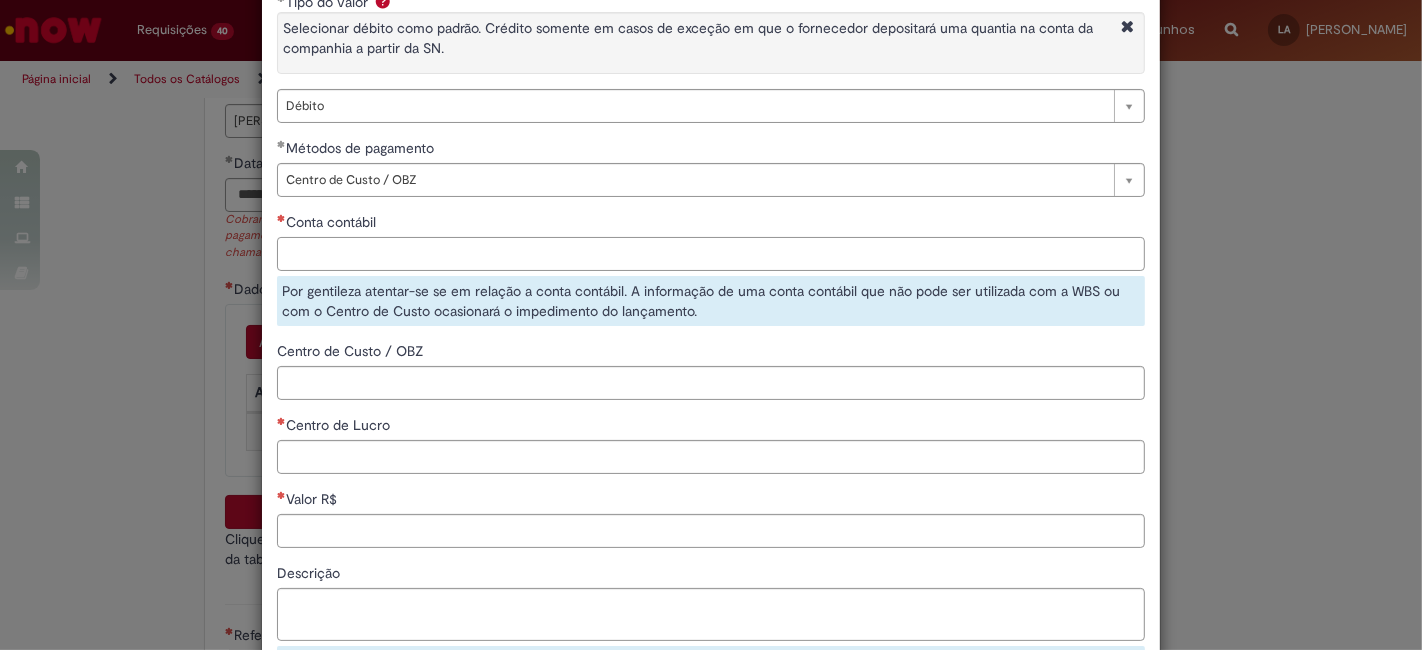 paste on "**********" 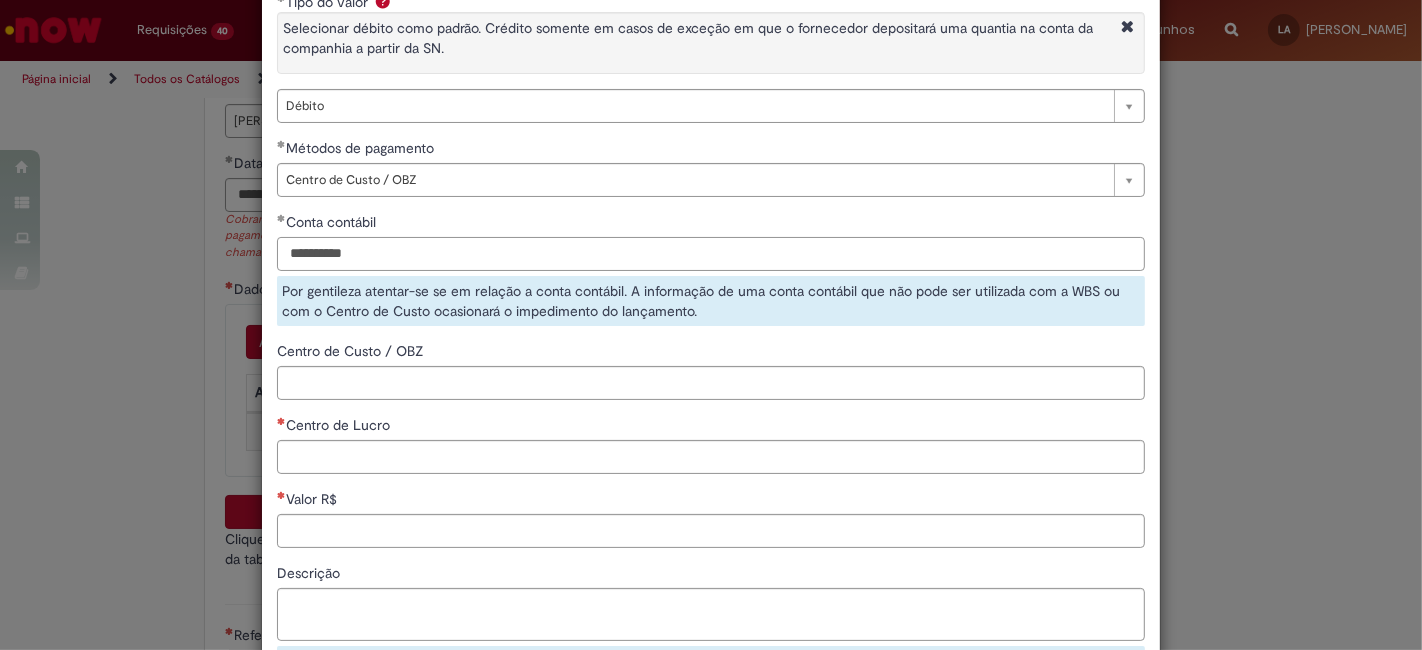 type on "**********" 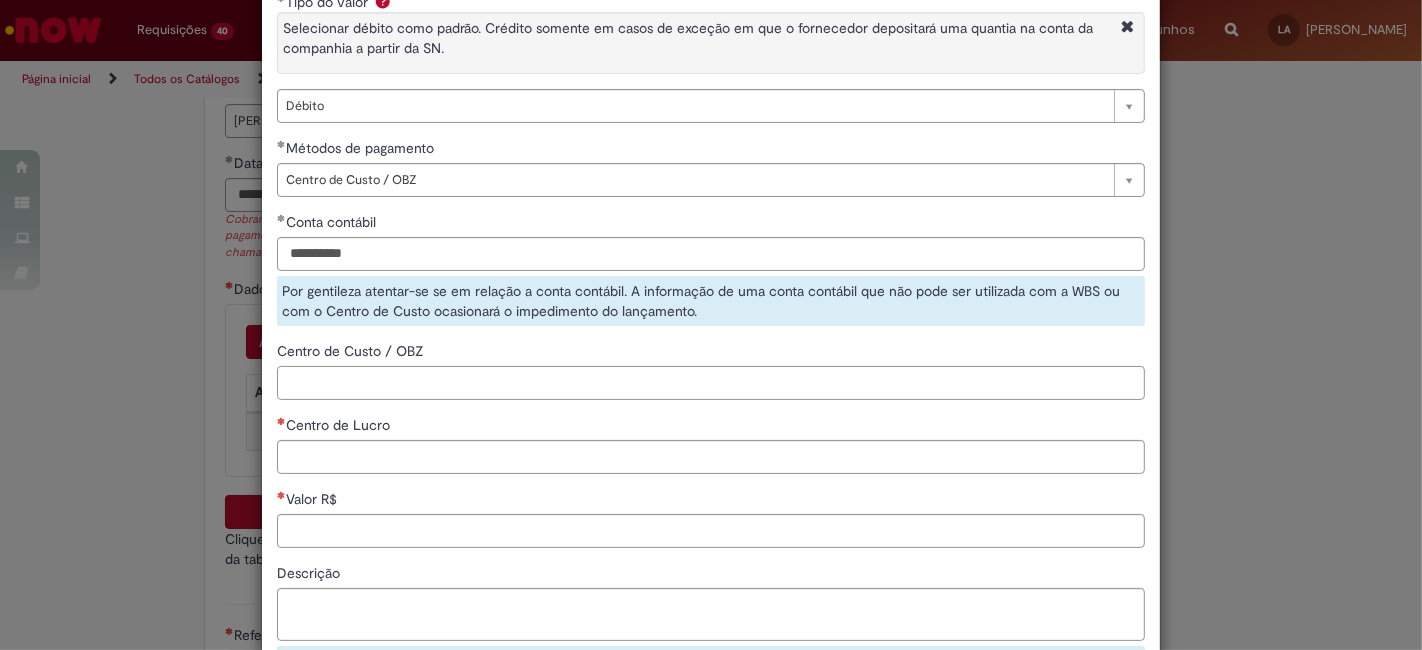 click on "**********" at bounding box center [711, 361] 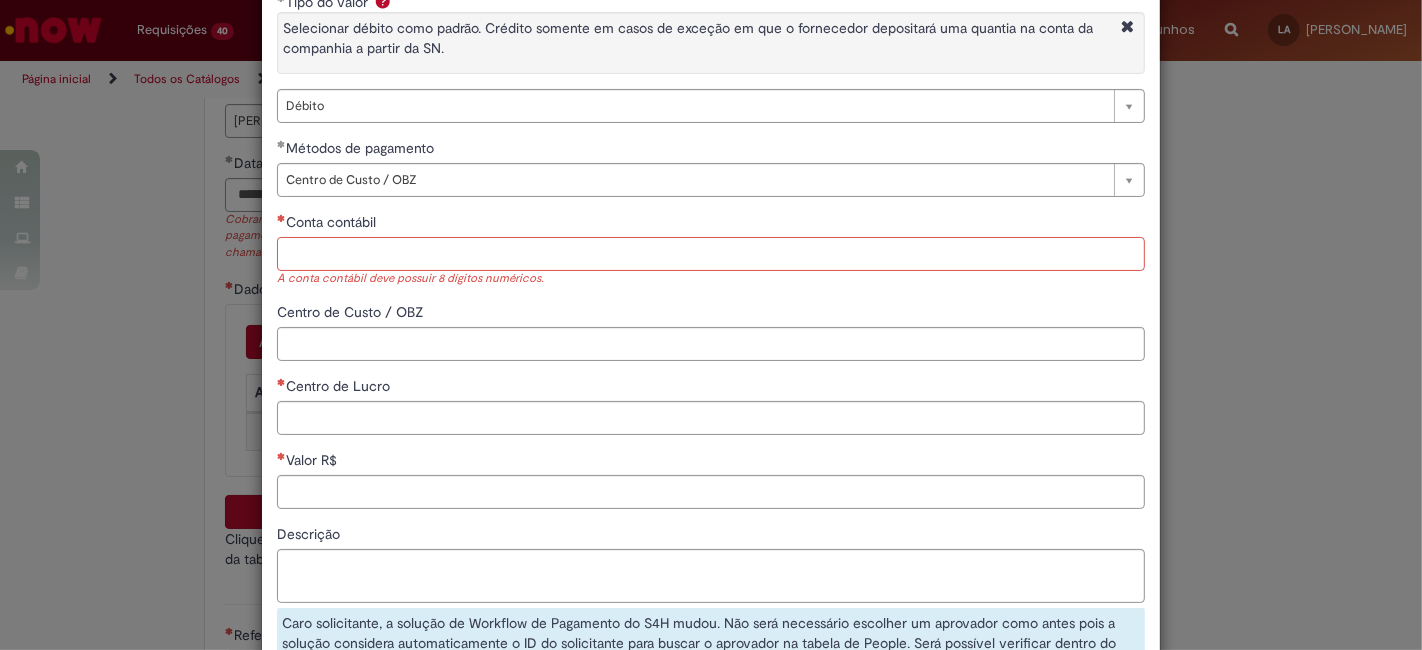 click on "Conta contábil" at bounding box center [711, 254] 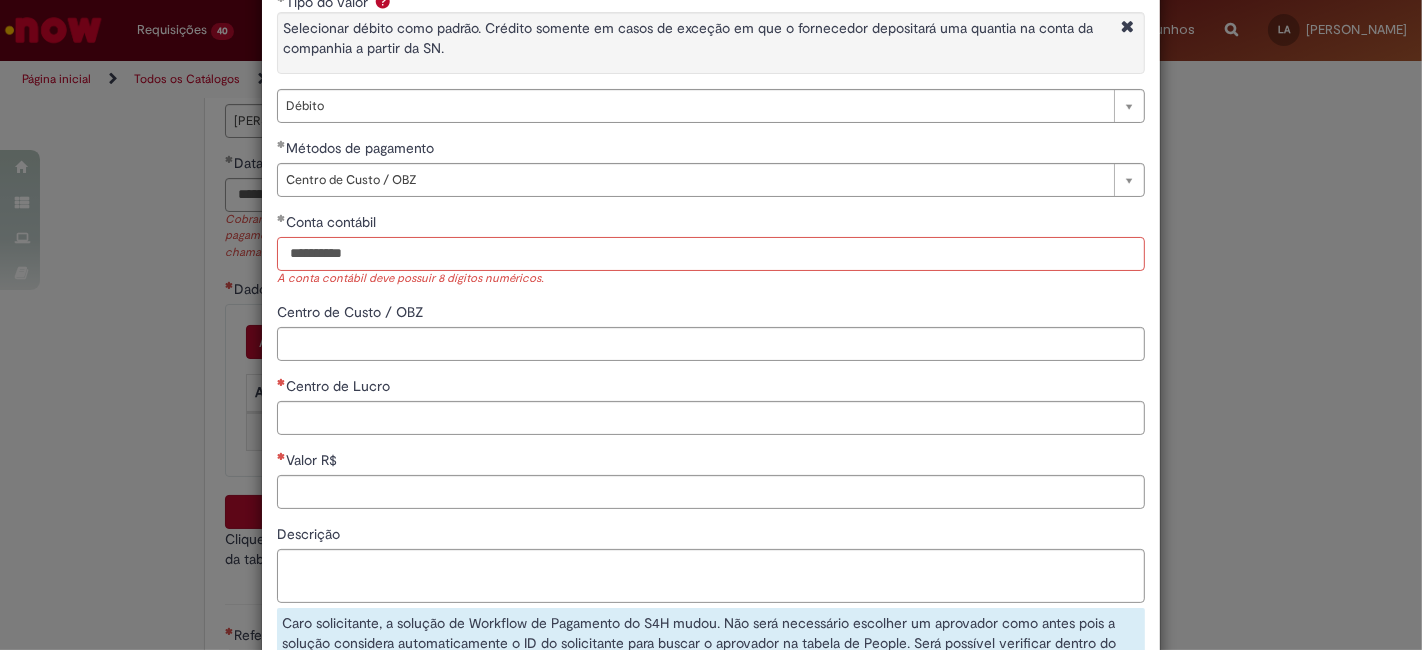 click on "**********" at bounding box center (711, 254) 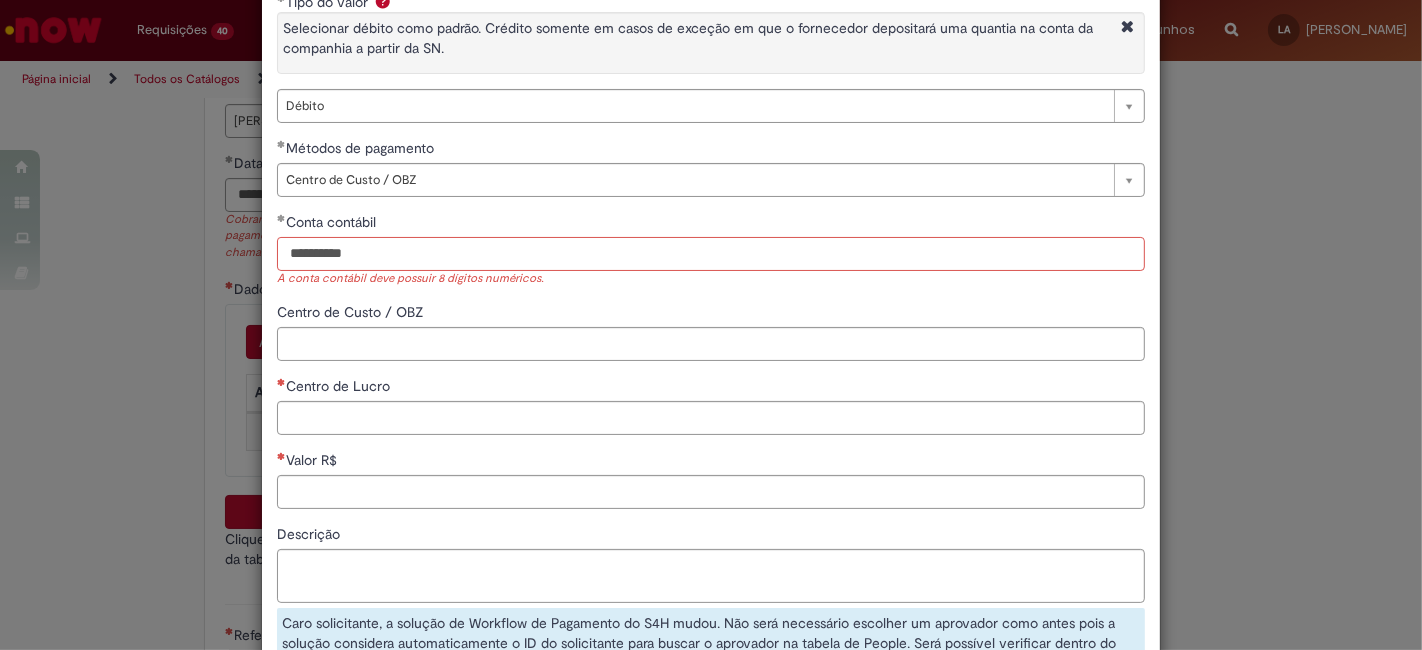 type on "**********" 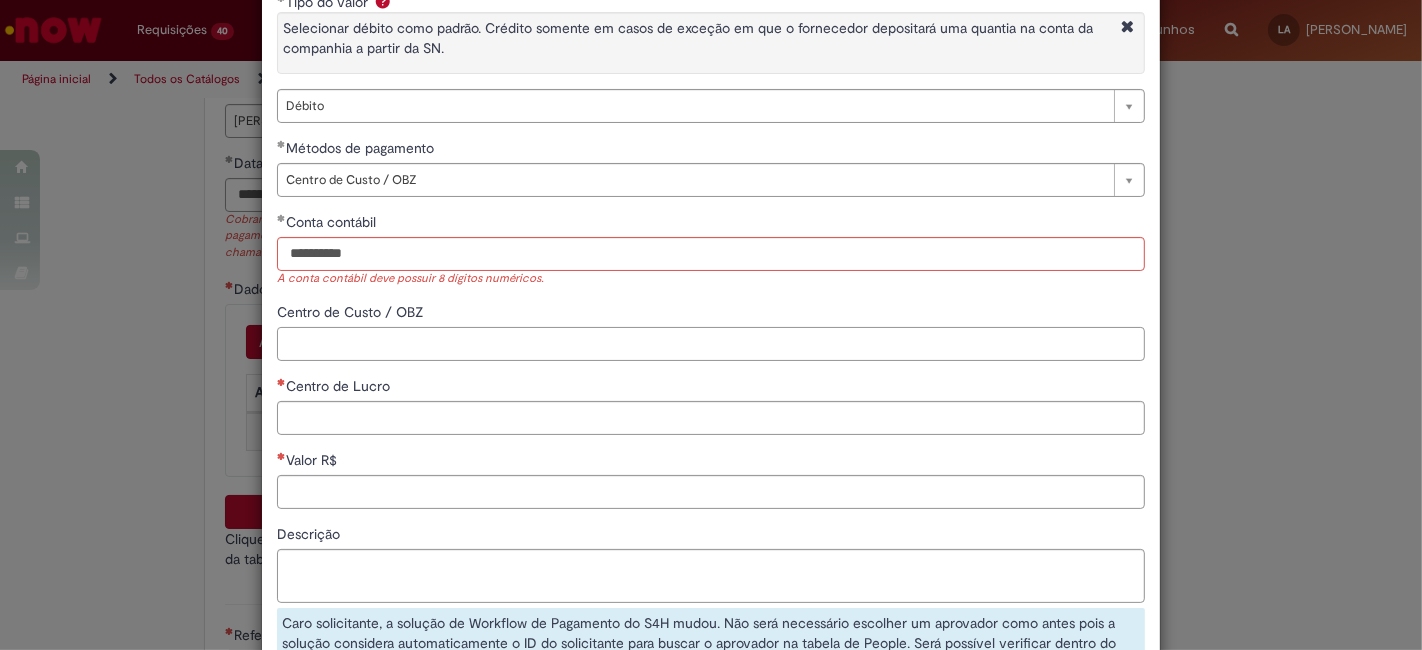 click on "Centro de Custo / OBZ" at bounding box center [711, 344] 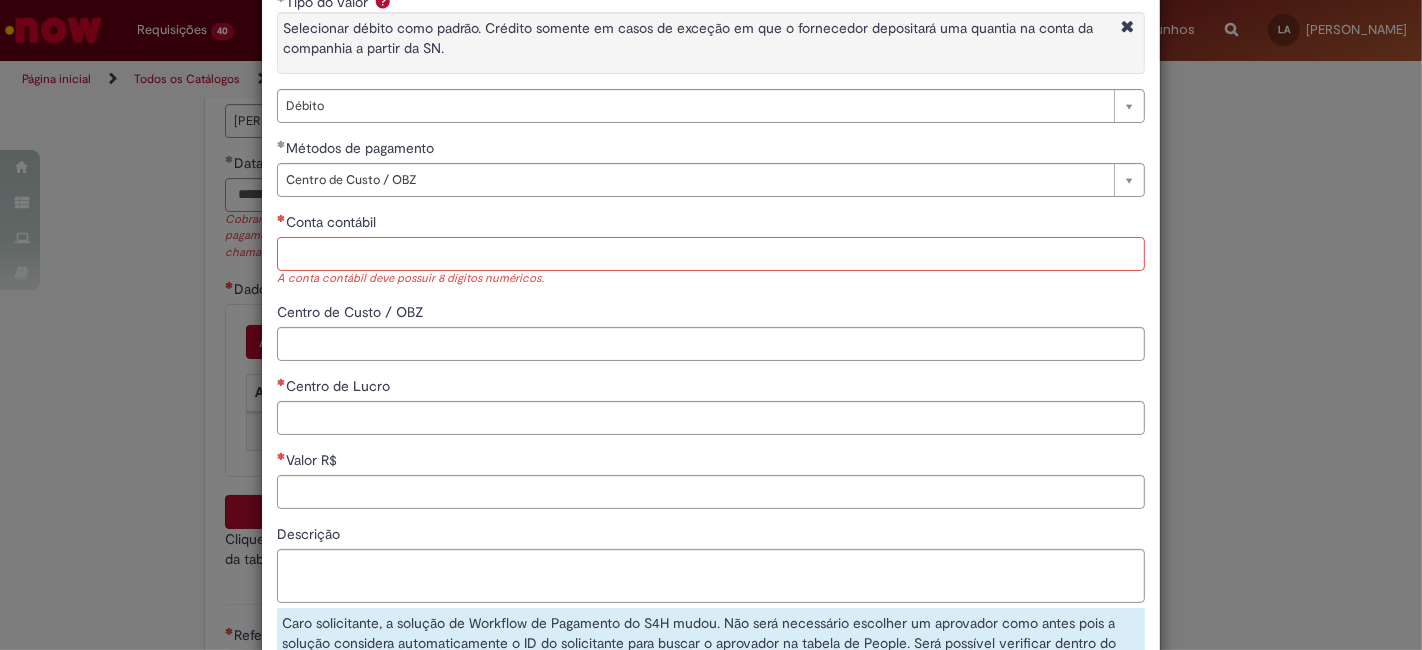 click on "Conta contábil" at bounding box center (711, 254) 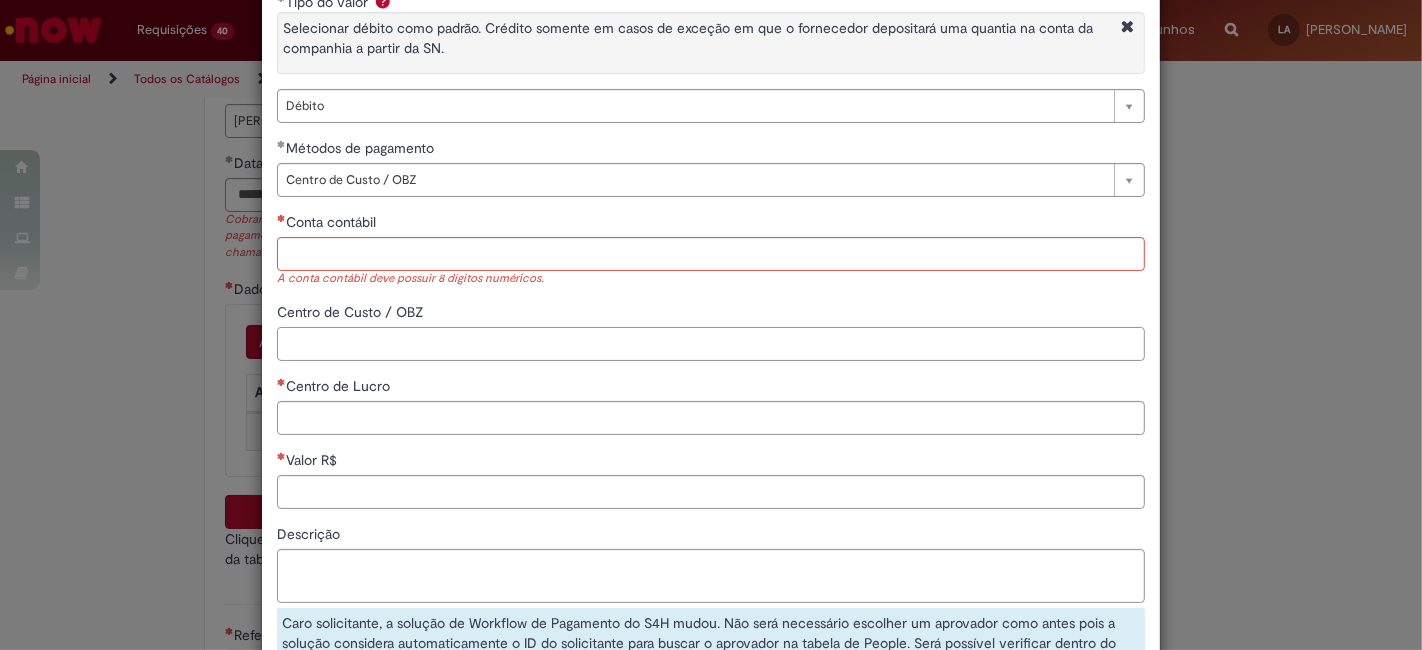 click on "Centro de Custo / OBZ" at bounding box center (711, 344) 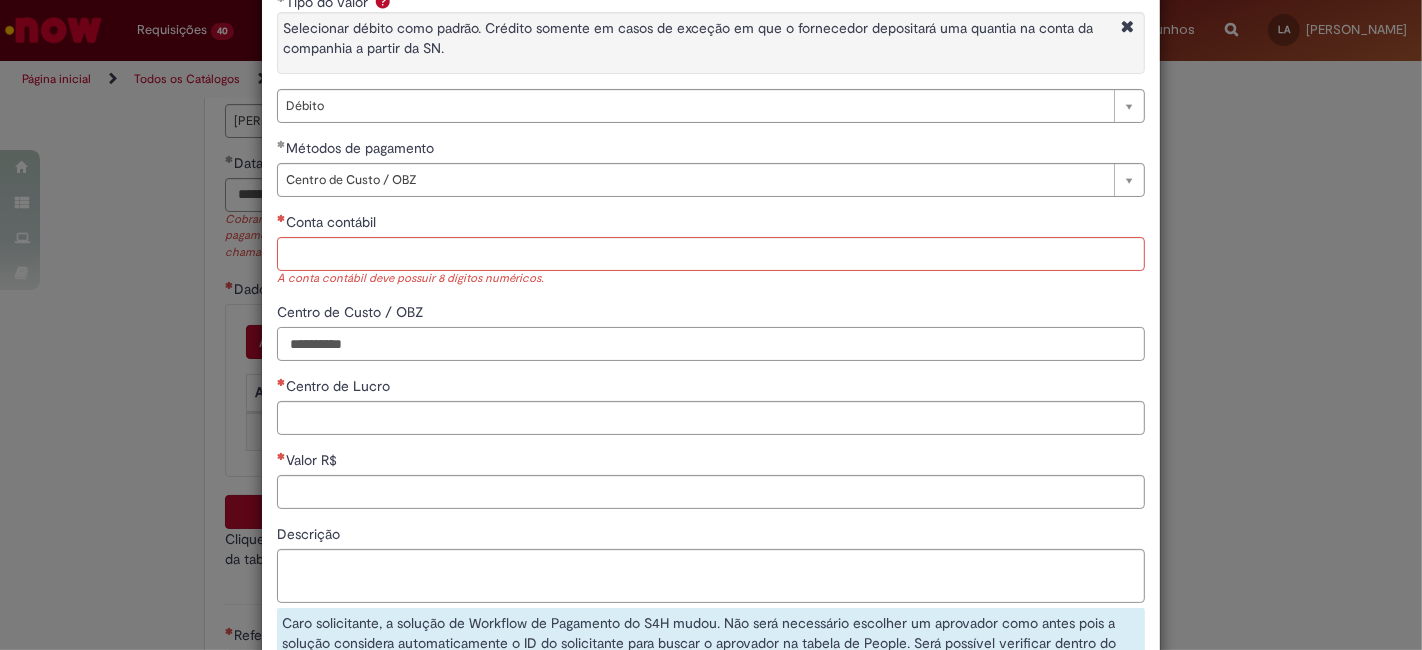 type on "**********" 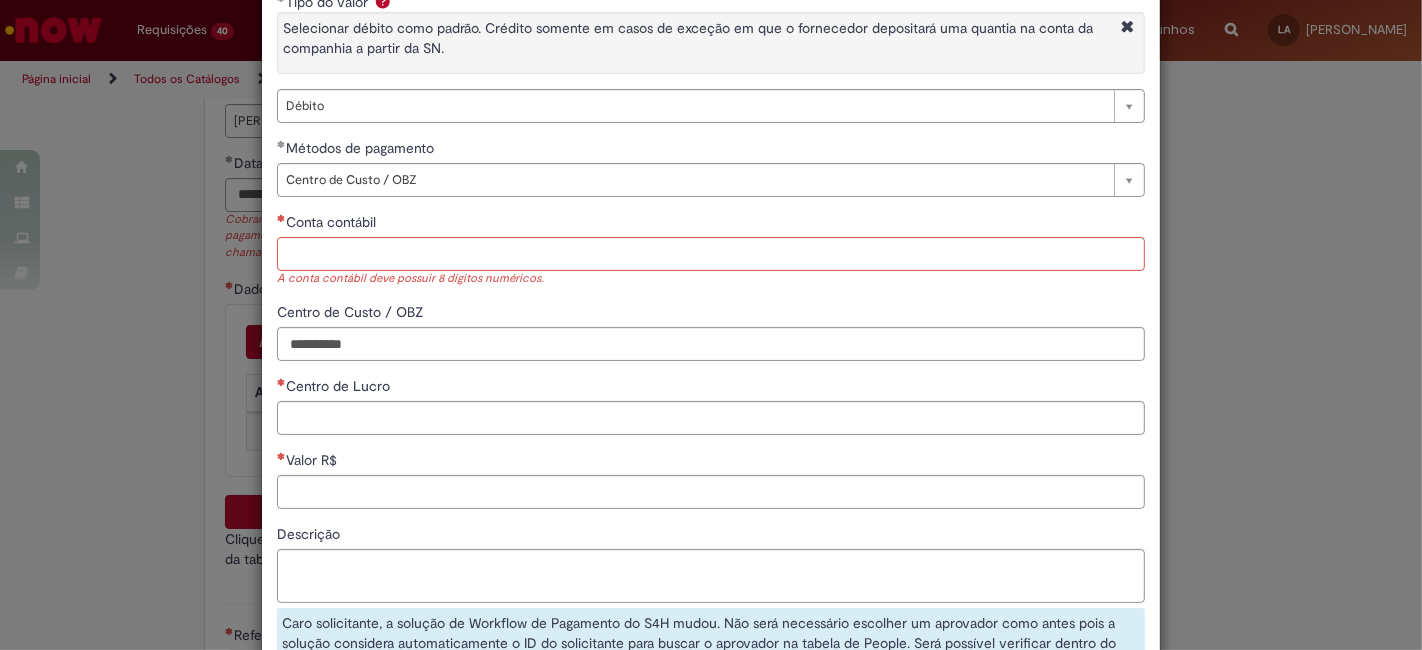 click on "**********" at bounding box center (711, 342) 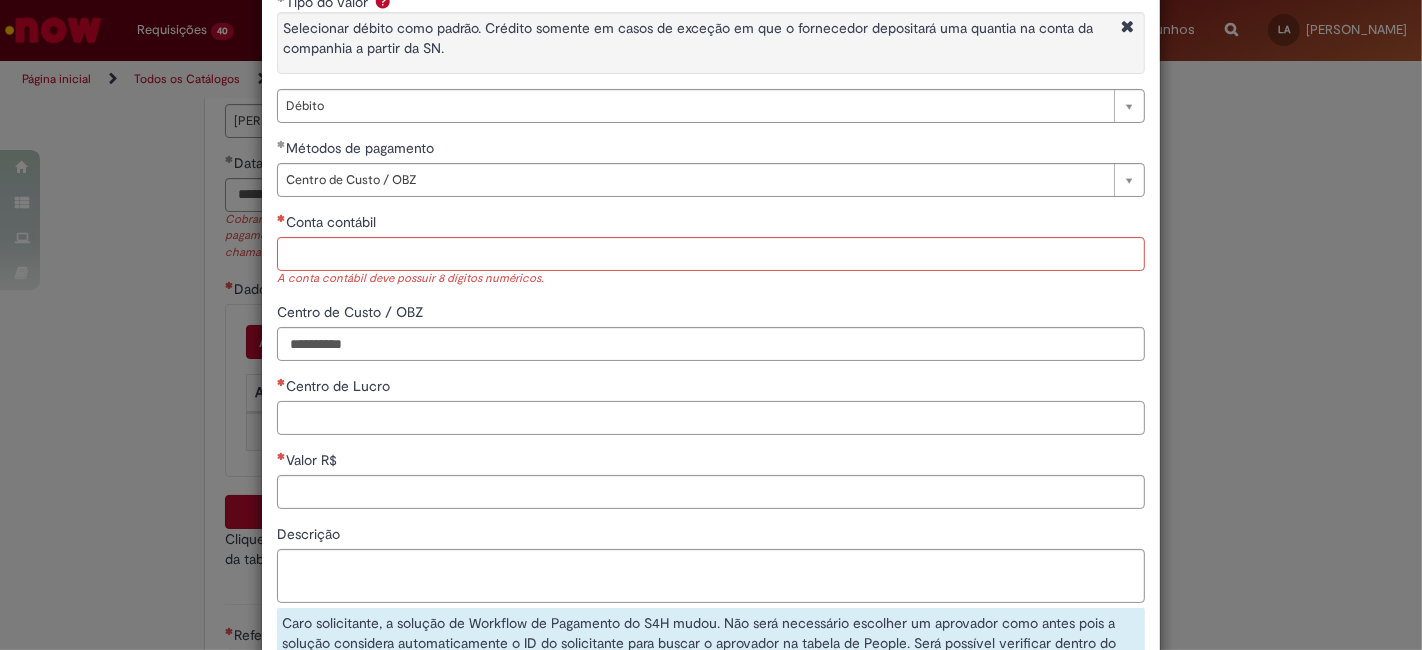 scroll, scrollTop: 111, scrollLeft: 0, axis: vertical 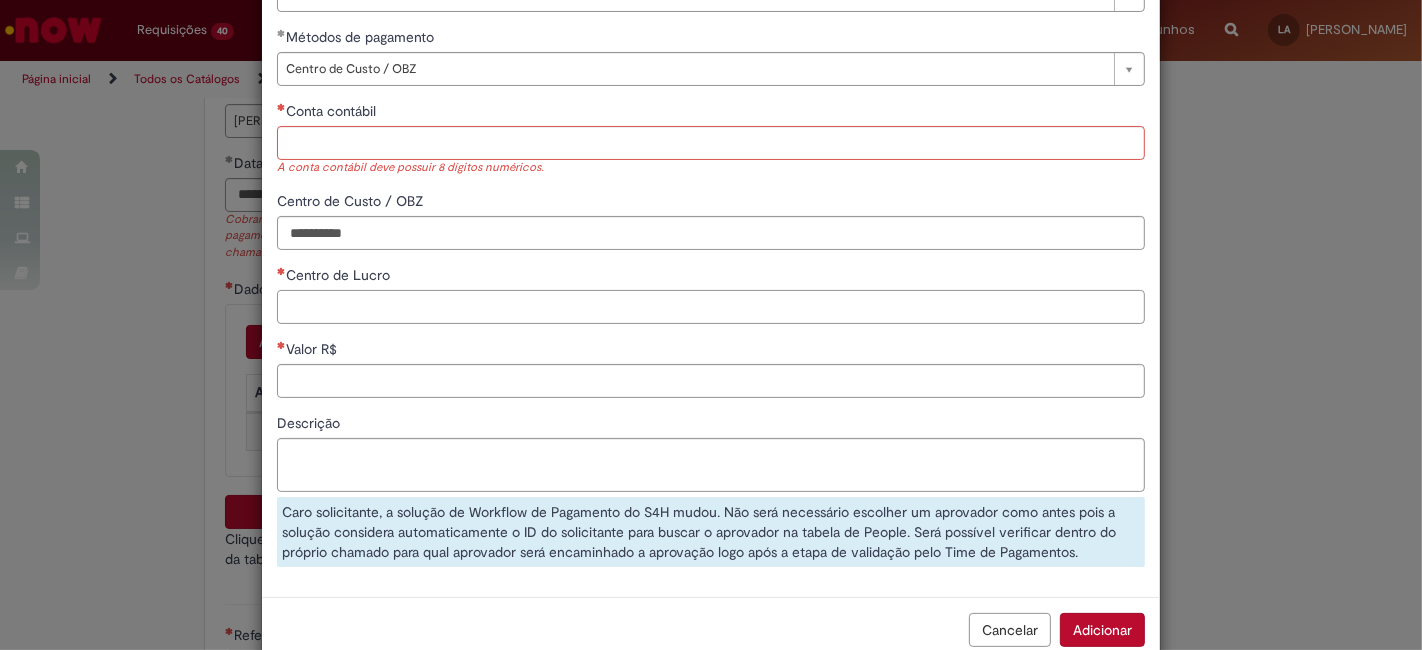 paste on "**********" 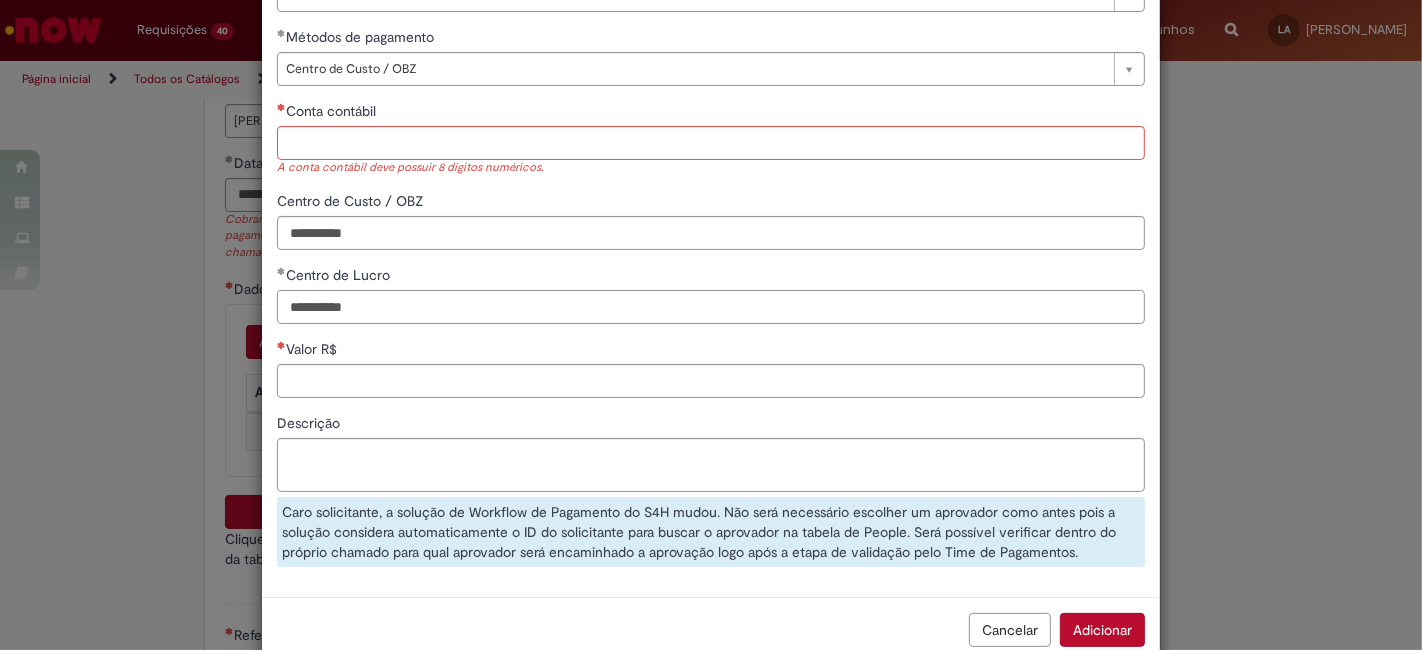 type on "**********" 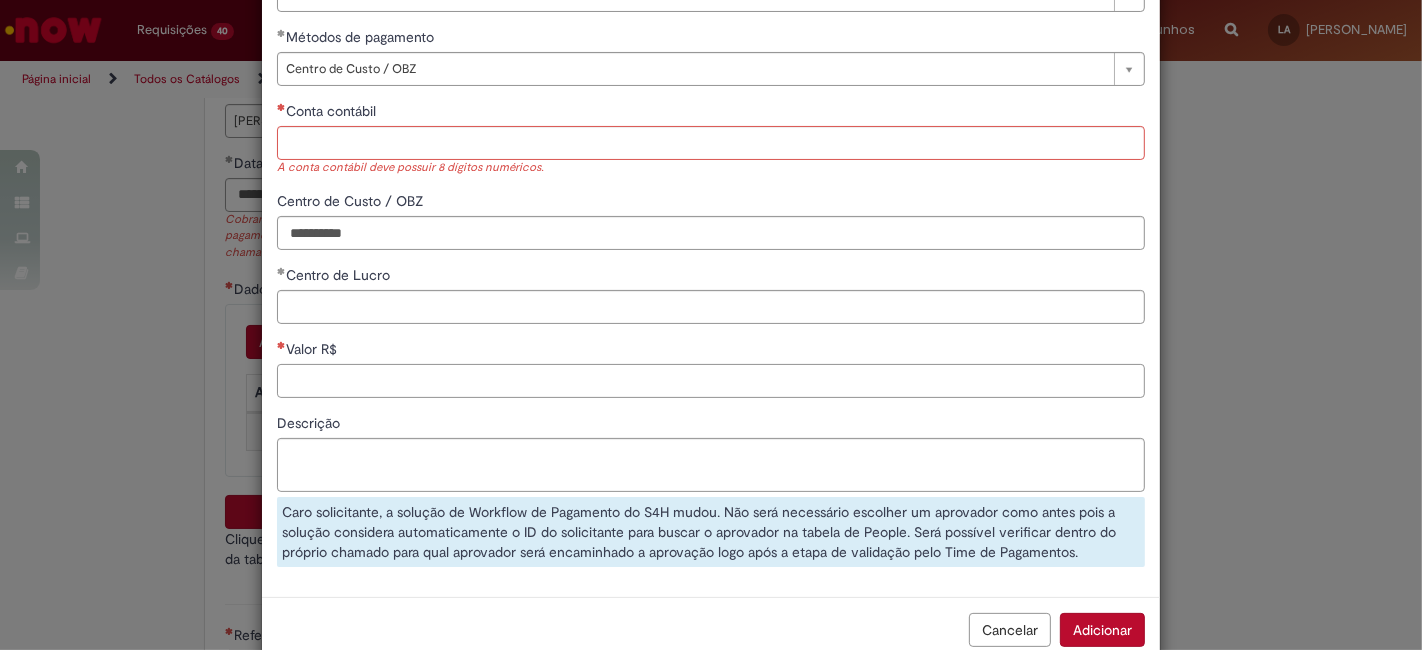 click on "Valor R$" at bounding box center (711, 381) 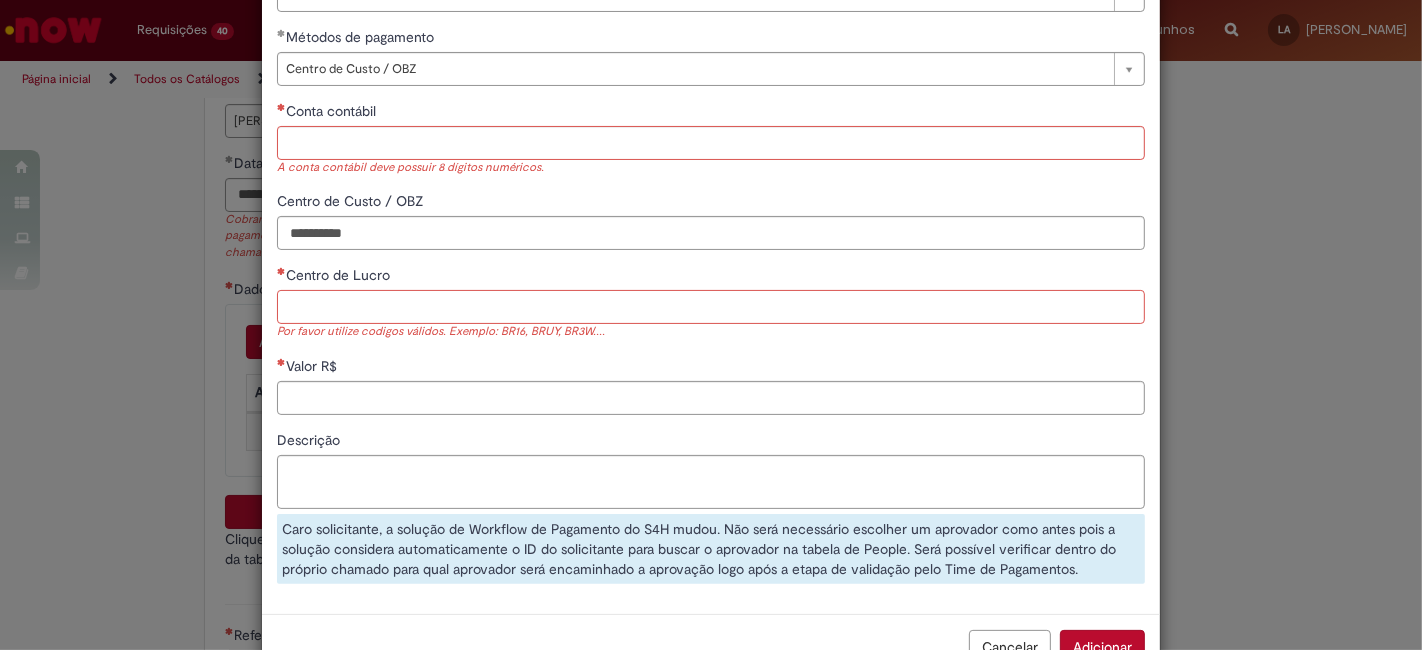 click on "Centro de Lucro" at bounding box center [711, 307] 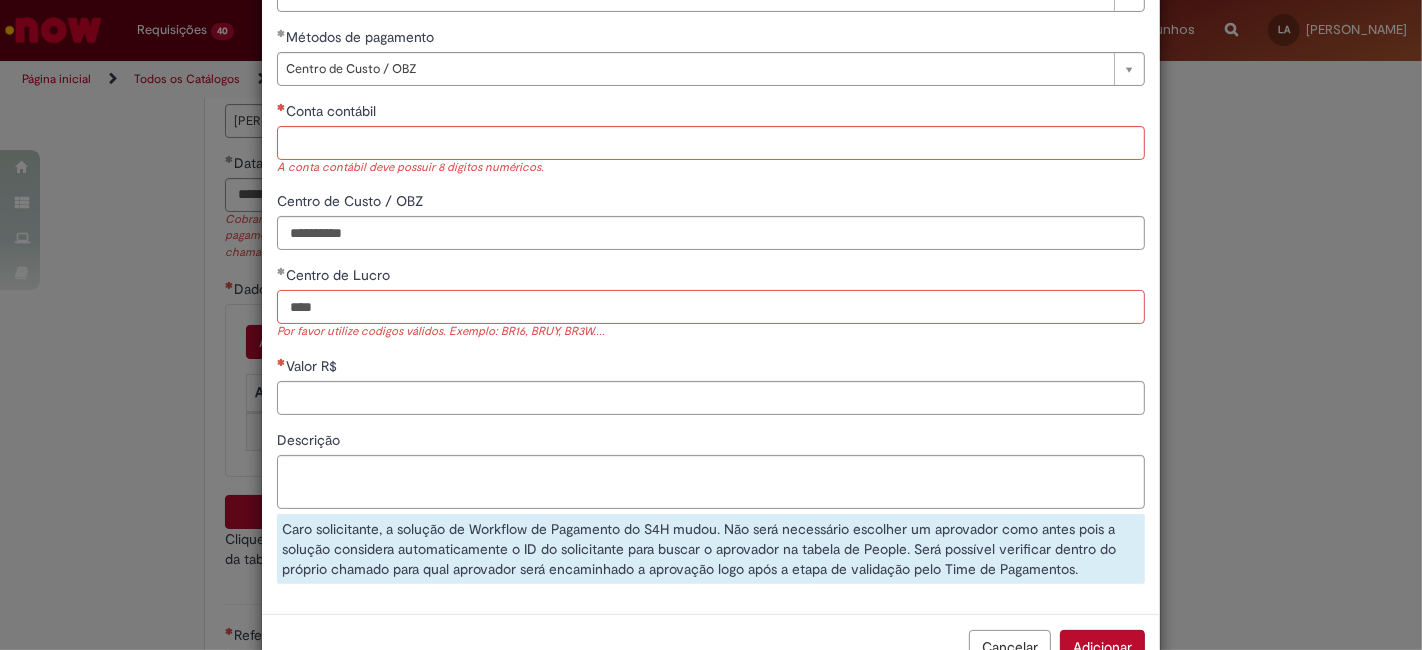 type on "****" 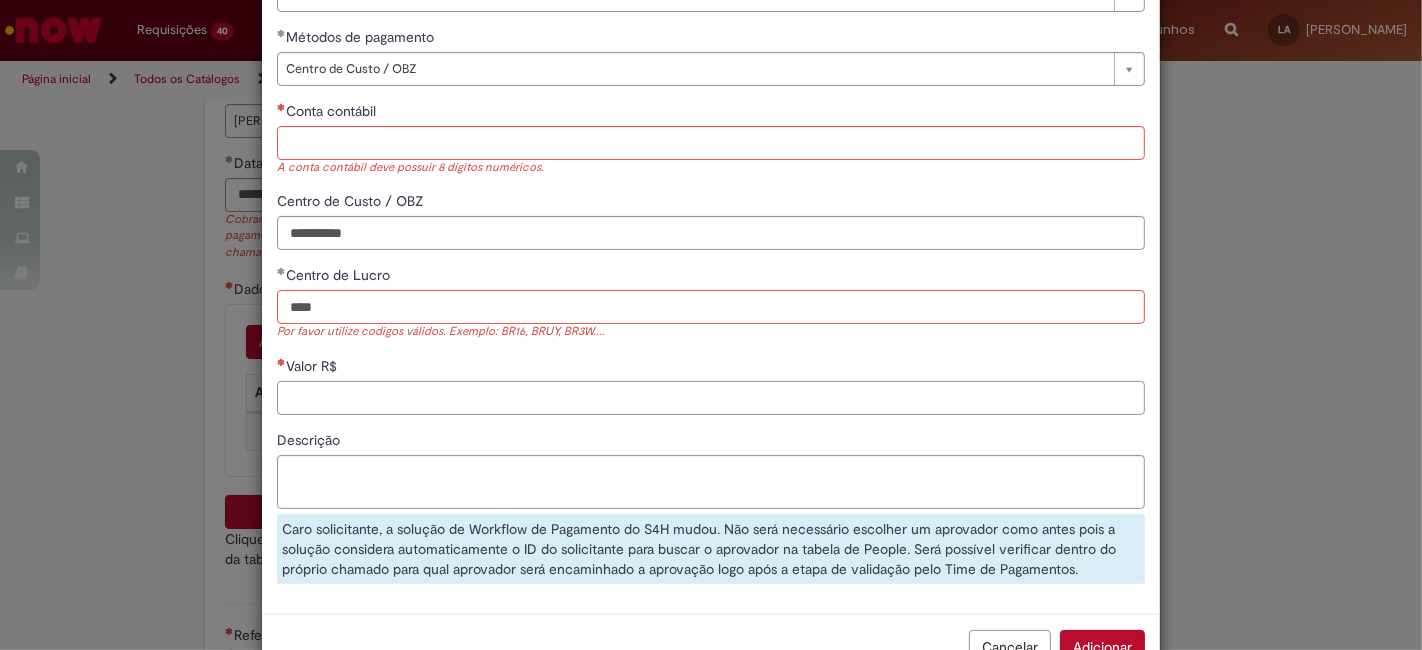 click on "Valor R$" at bounding box center [711, 398] 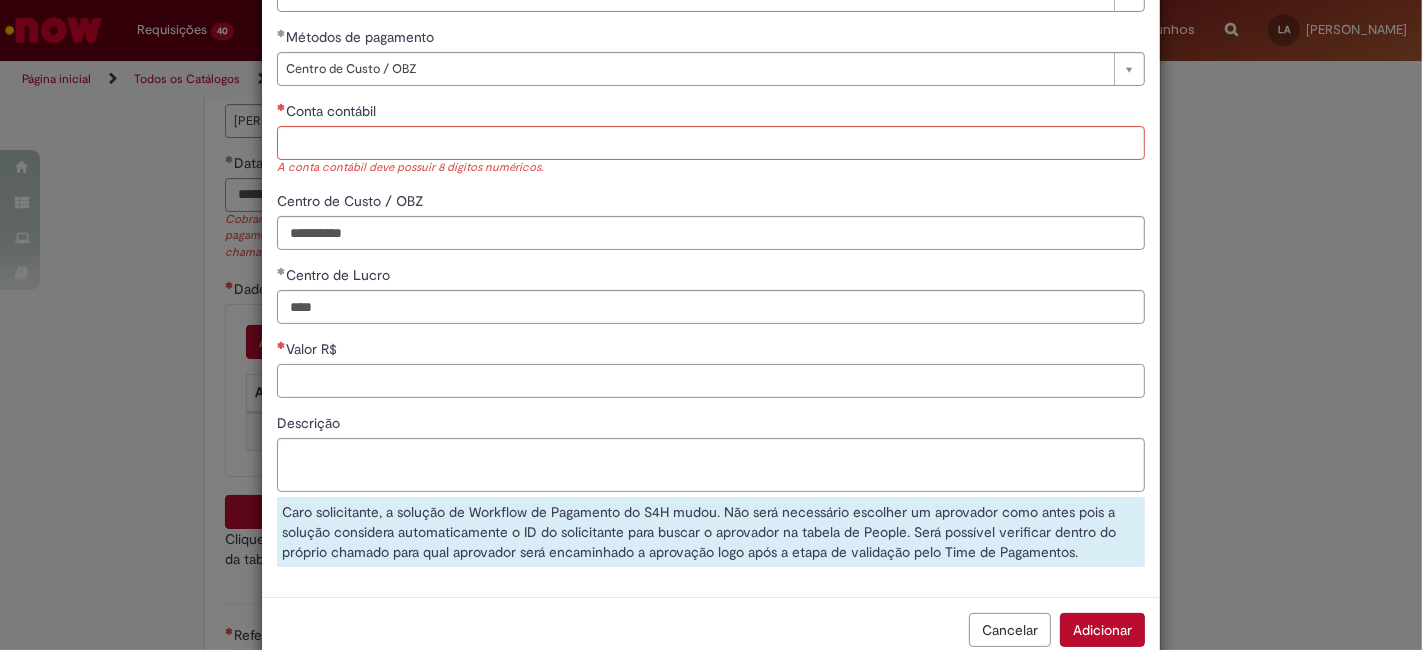 scroll, scrollTop: 111, scrollLeft: 0, axis: vertical 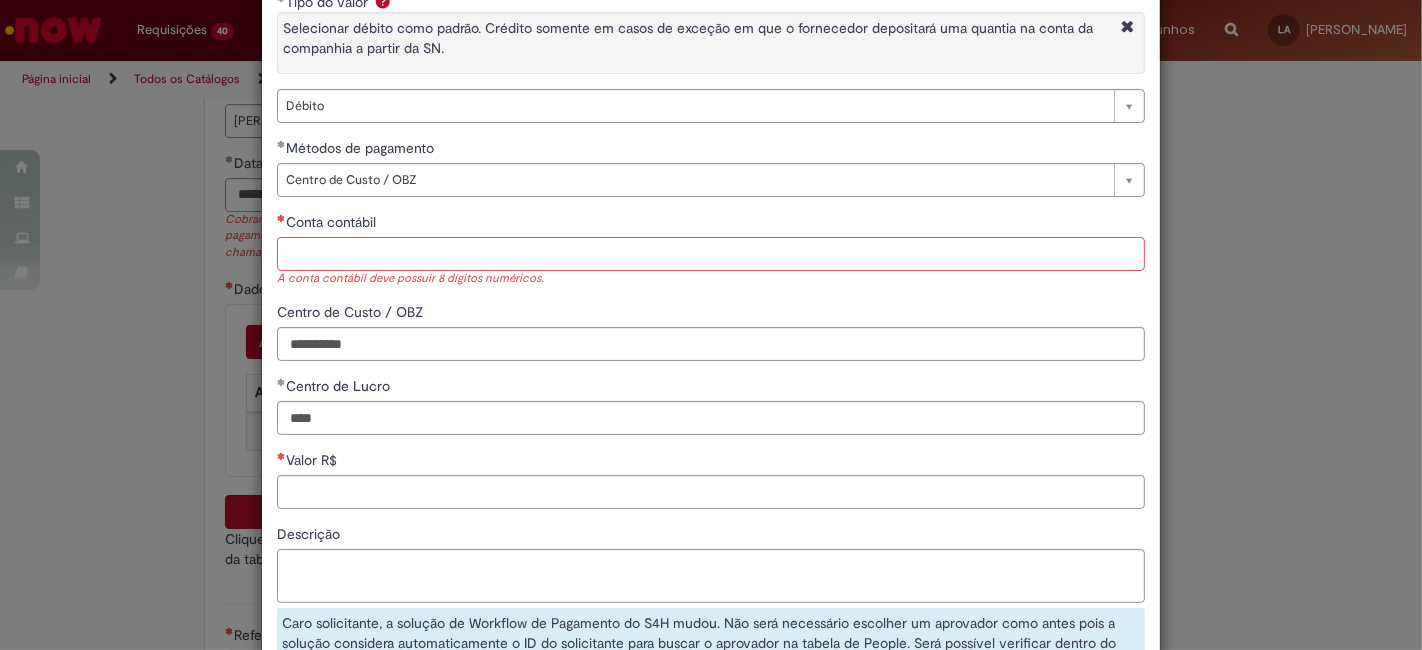 click on "Conta contábil" at bounding box center [711, 254] 